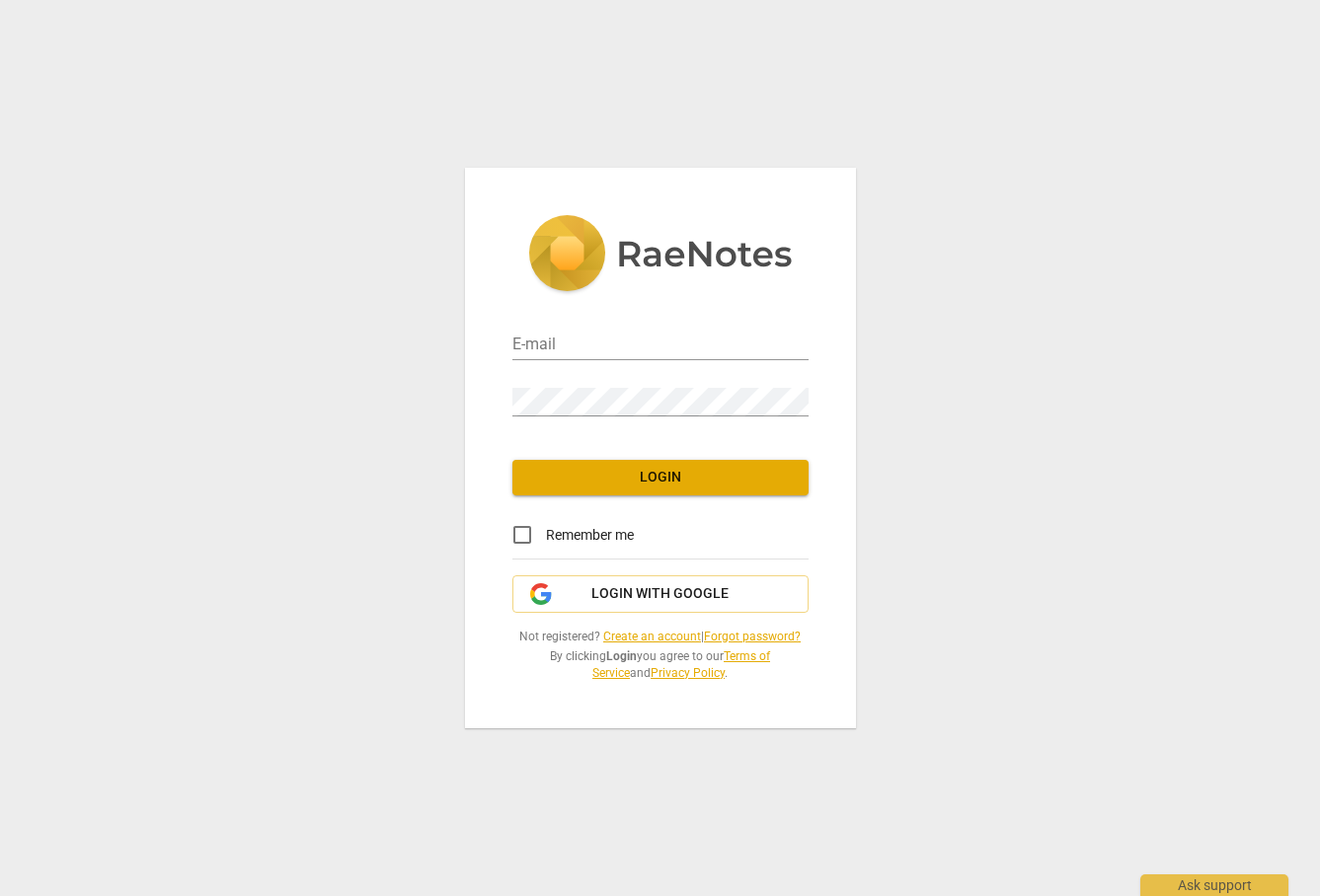 scroll, scrollTop: 0, scrollLeft: 0, axis: both 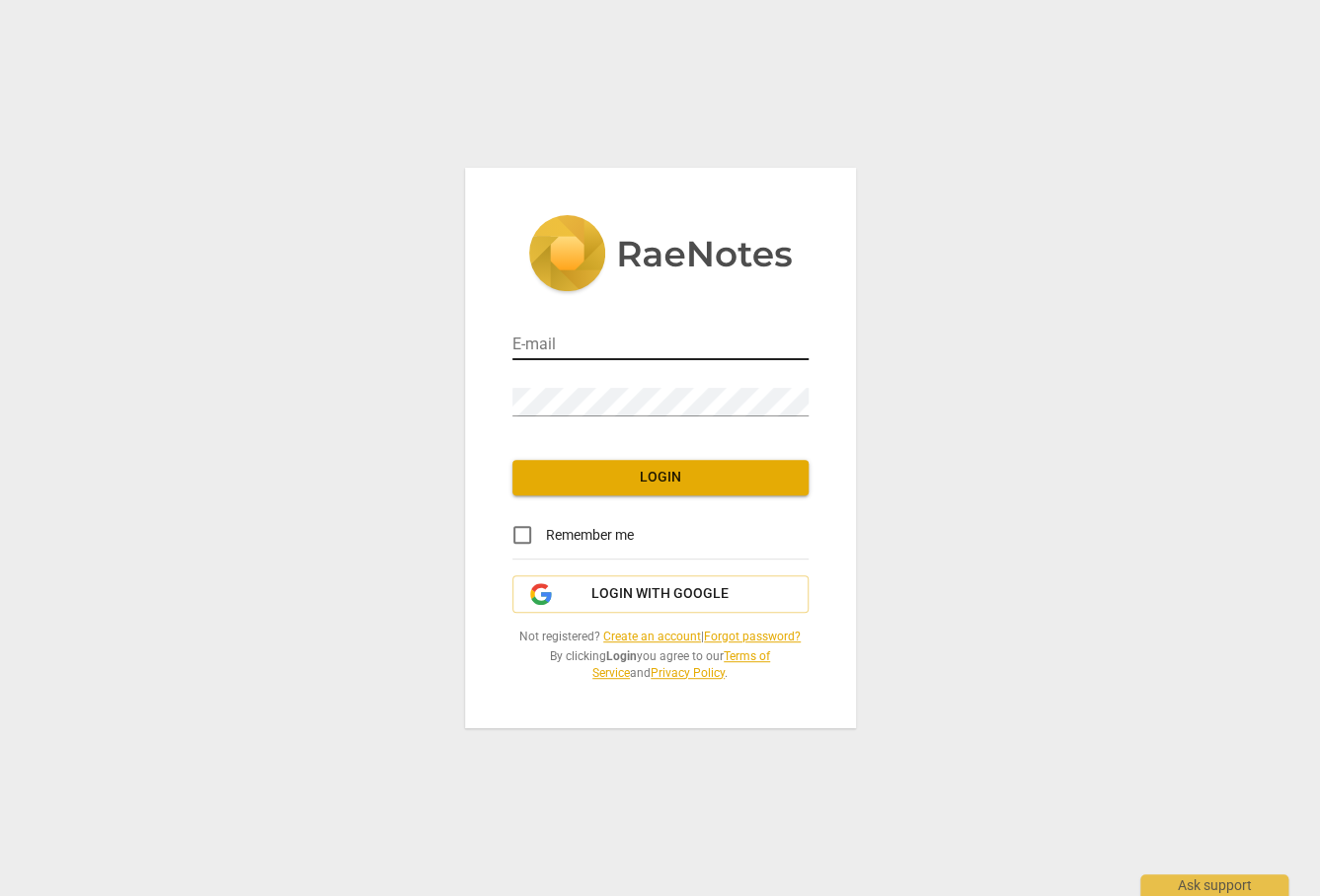 click at bounding box center [809, 345] 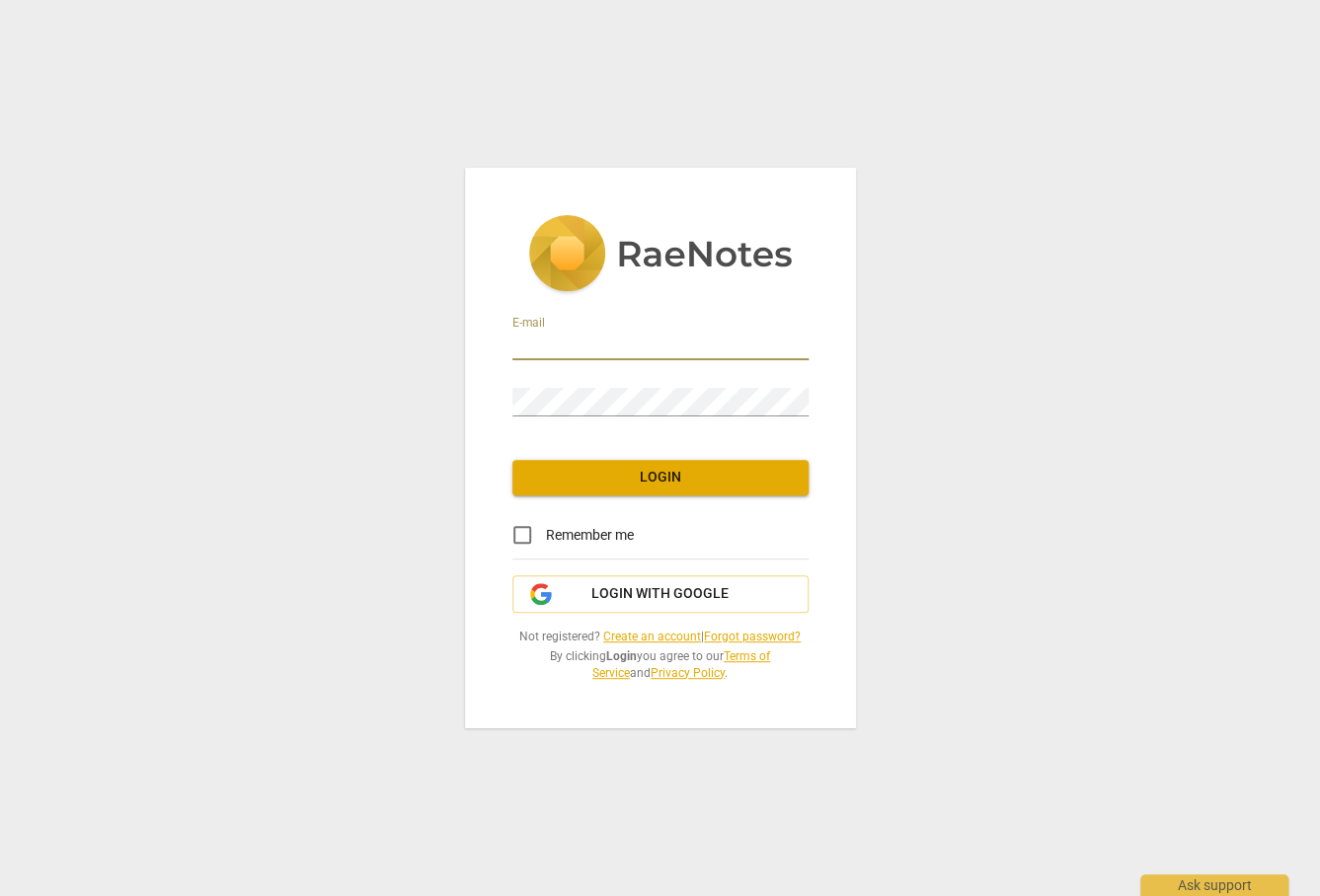 click at bounding box center (0, 0) 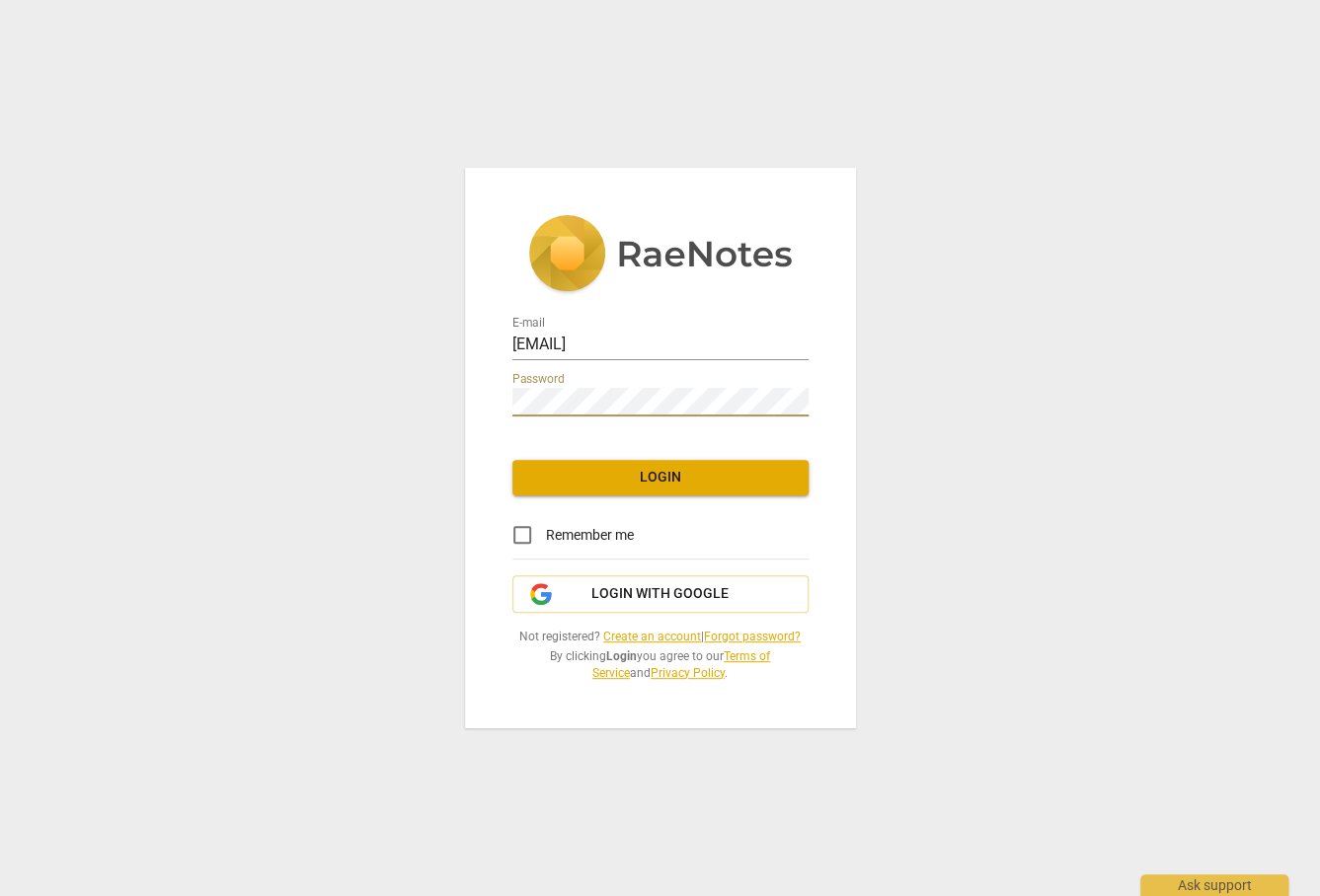 click on "Login" at bounding box center [660, 478] 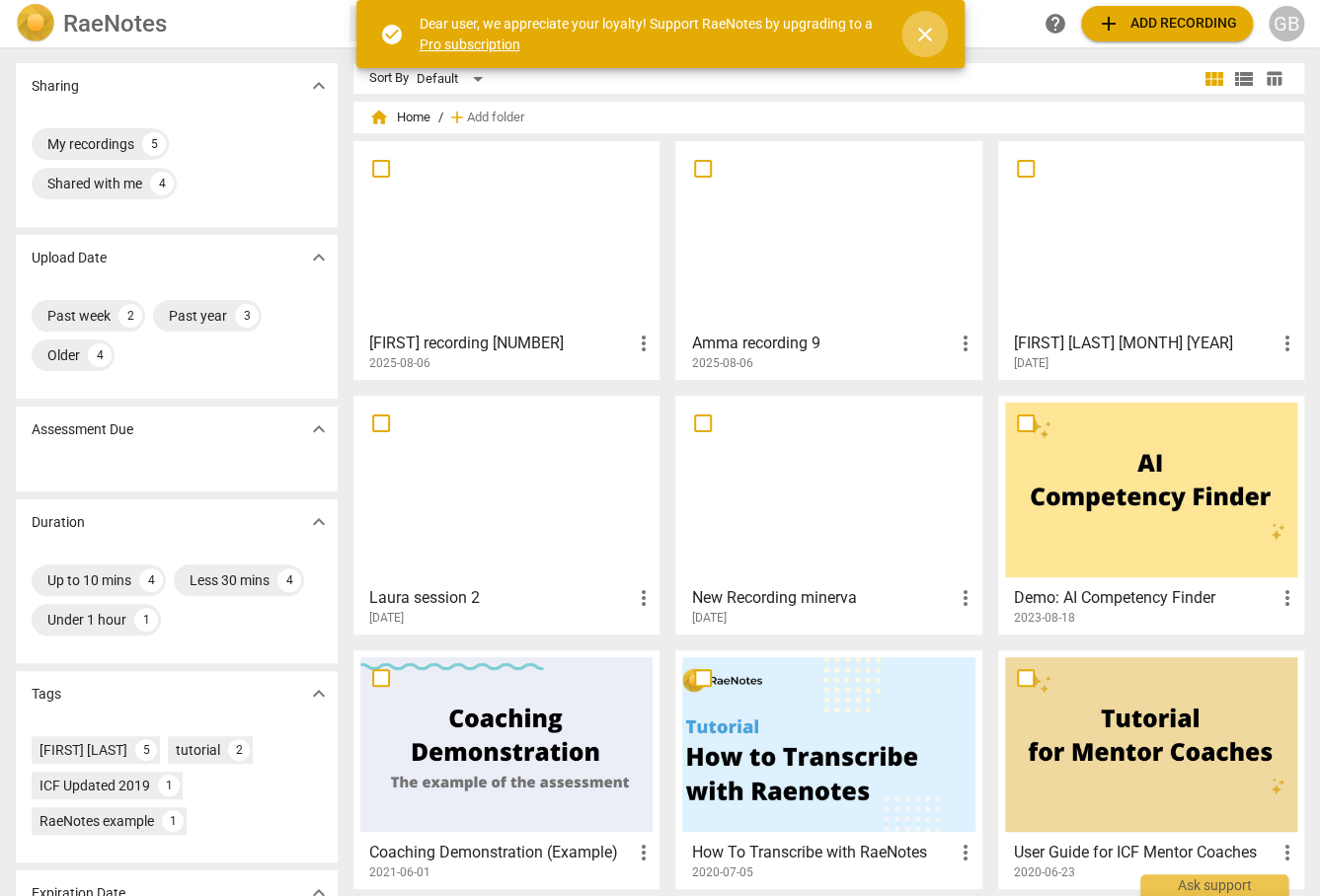 click on "close" at bounding box center [925, 35] 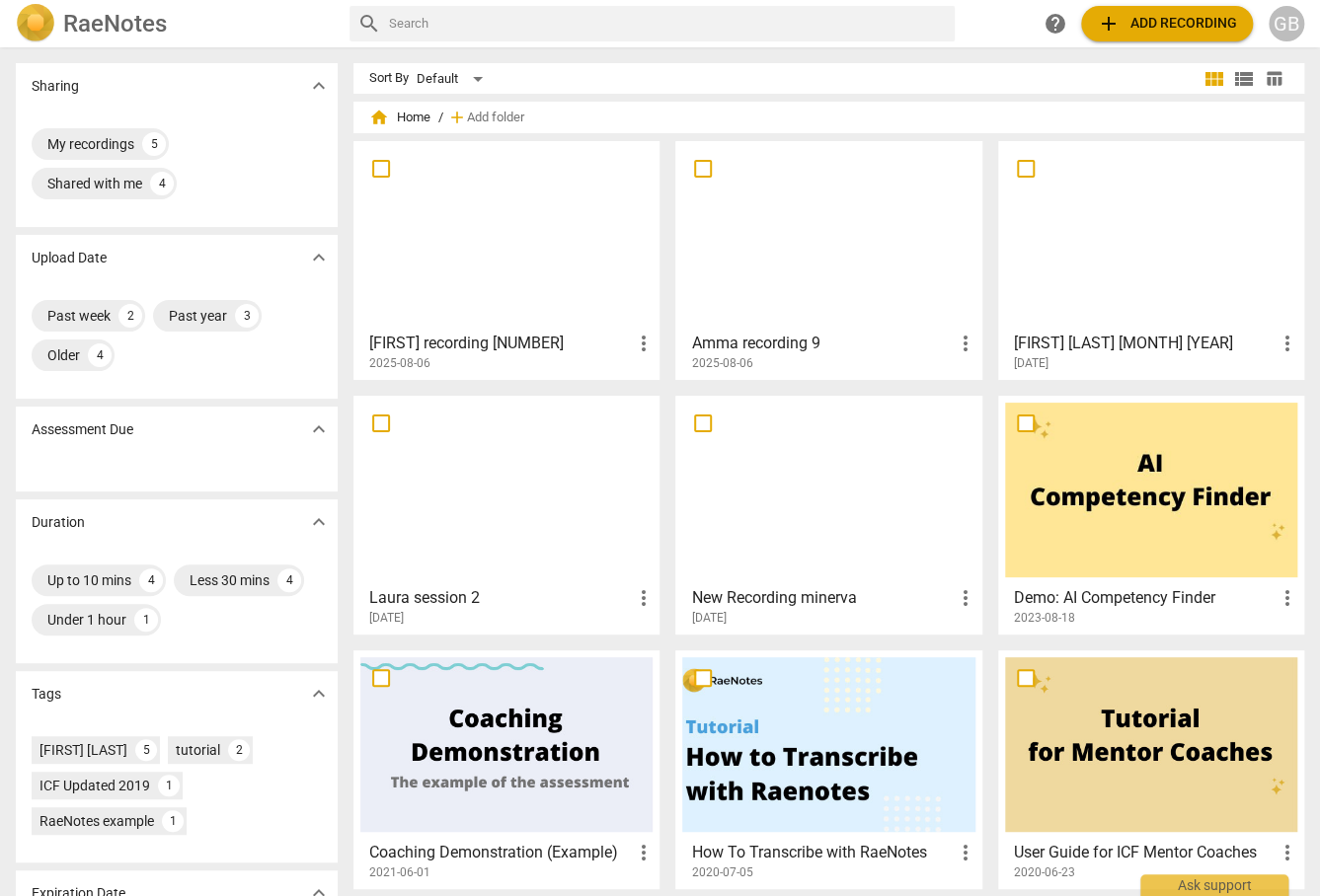 click on "add   Add recording" at bounding box center (1167, 24) 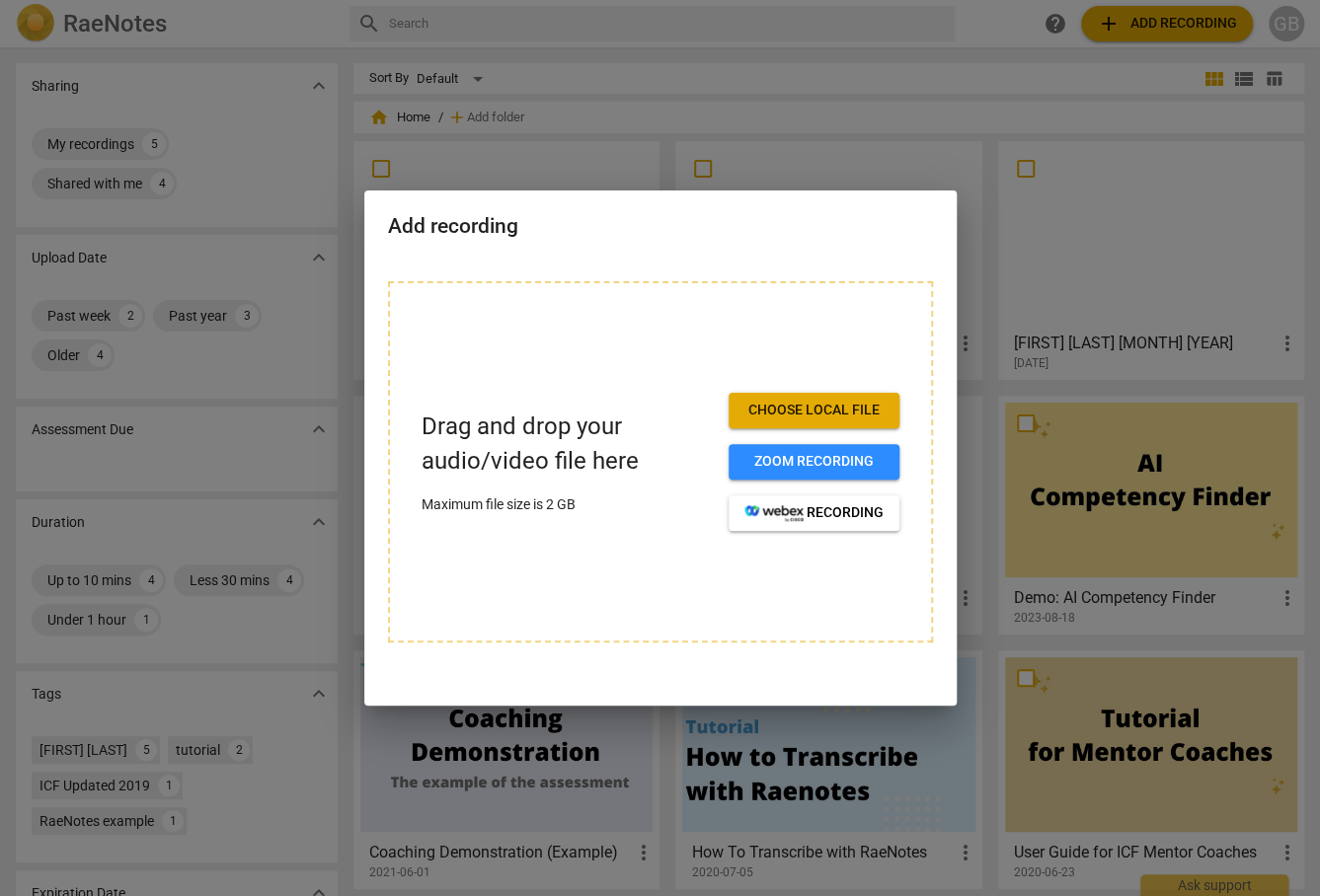 click on "Choose local file" at bounding box center [814, 411] 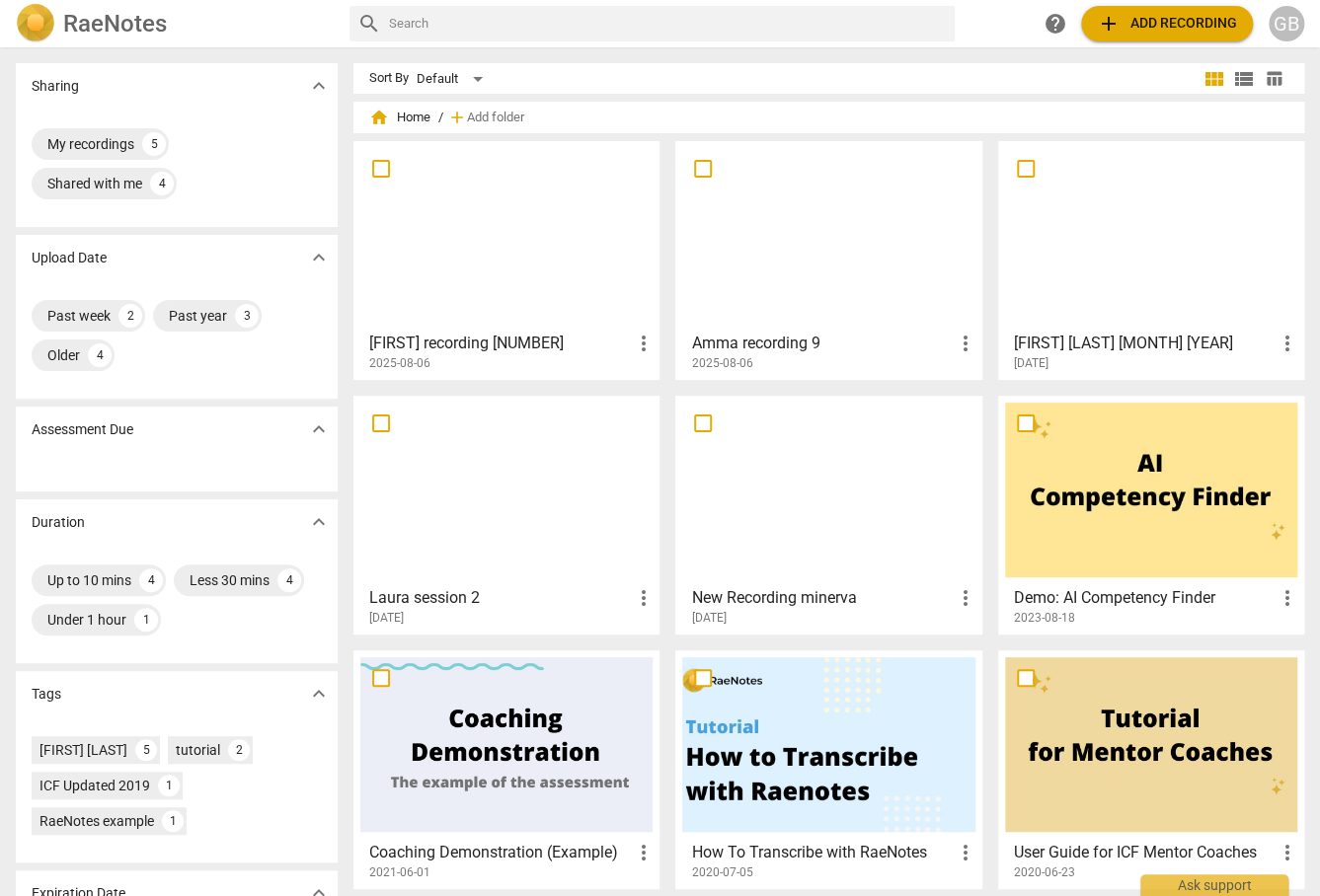 click on "add   Add recording" at bounding box center [1167, 24] 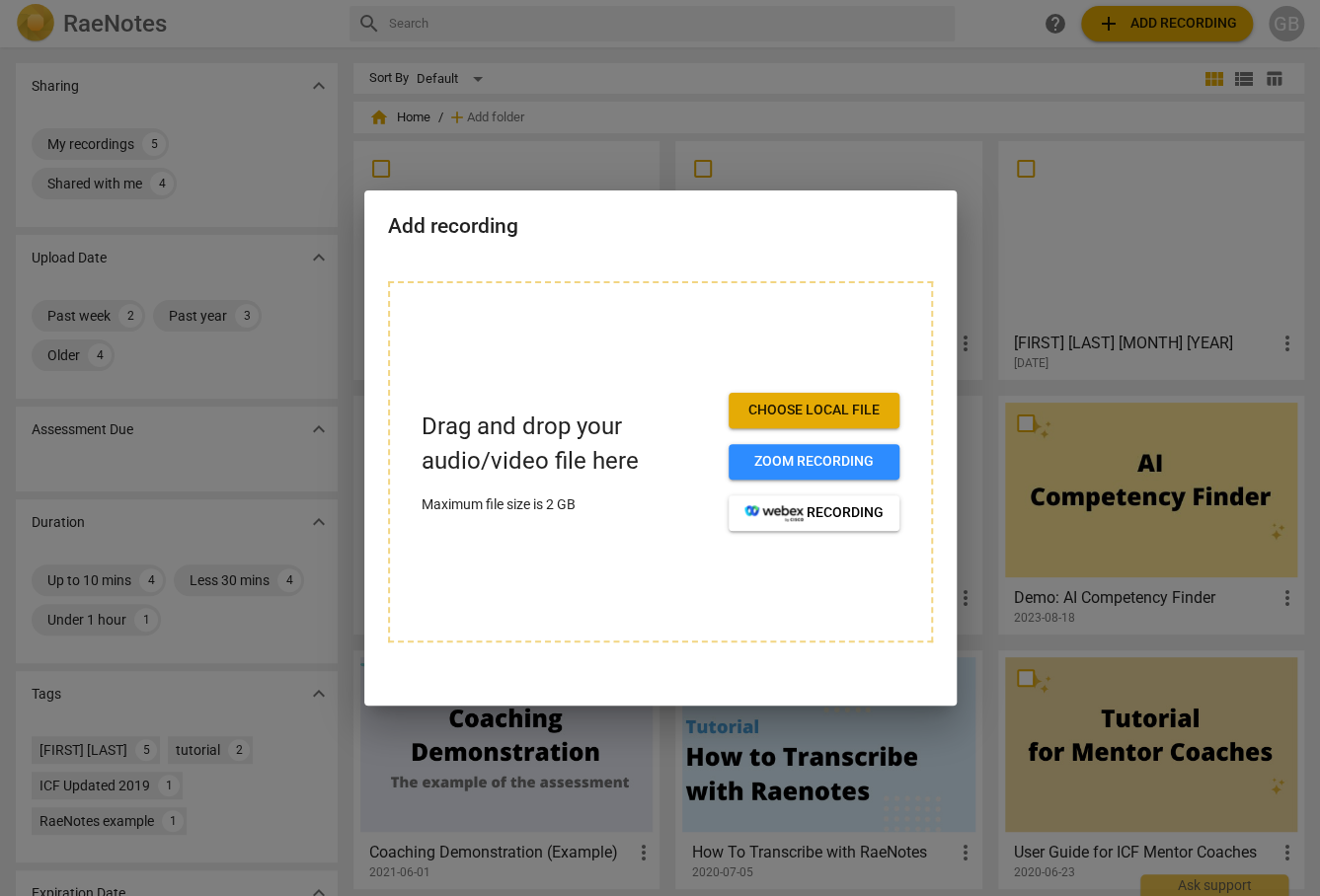 click on "Choose local file" at bounding box center (814, 411) 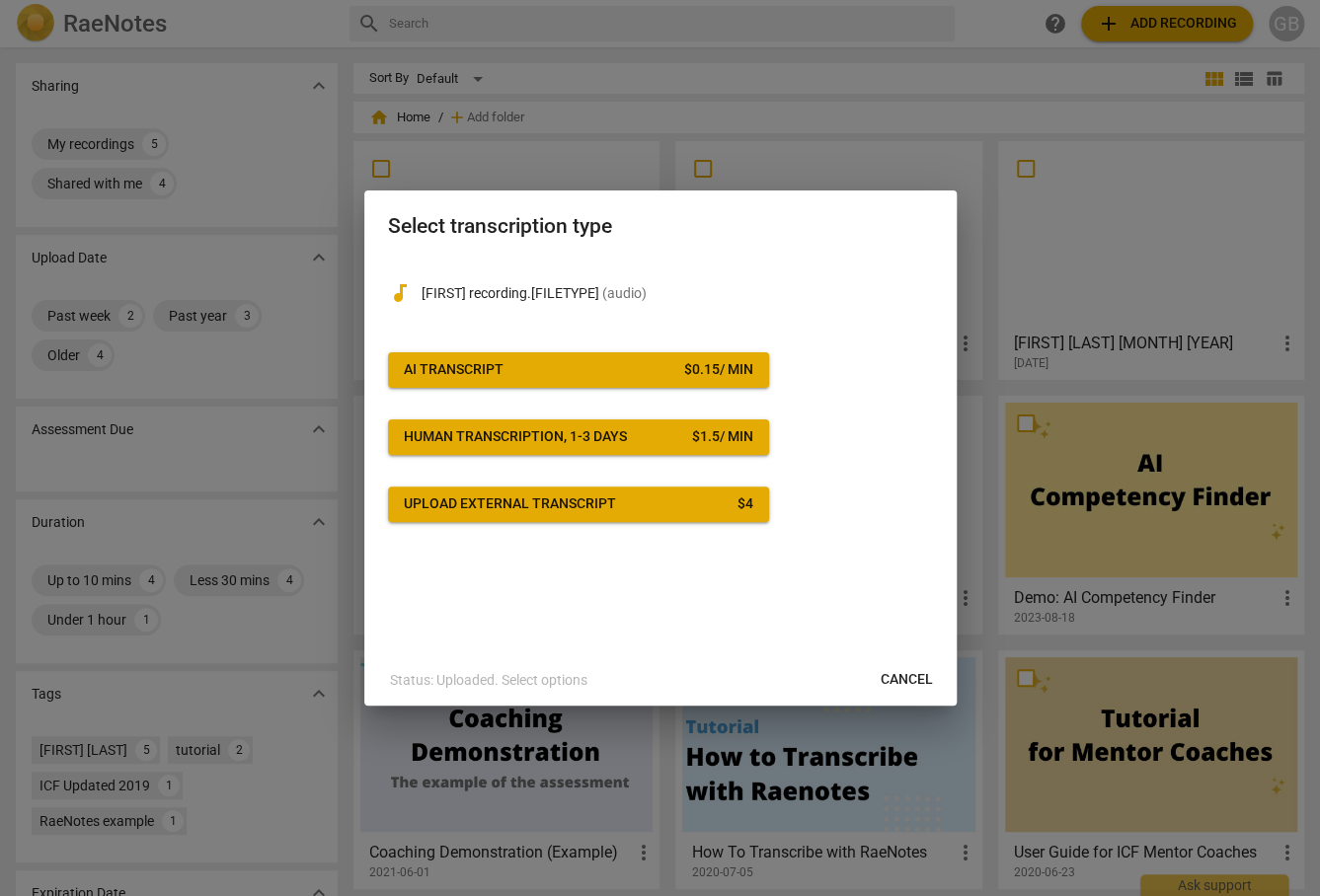 click on "AI Transcript" at bounding box center [453, 370] 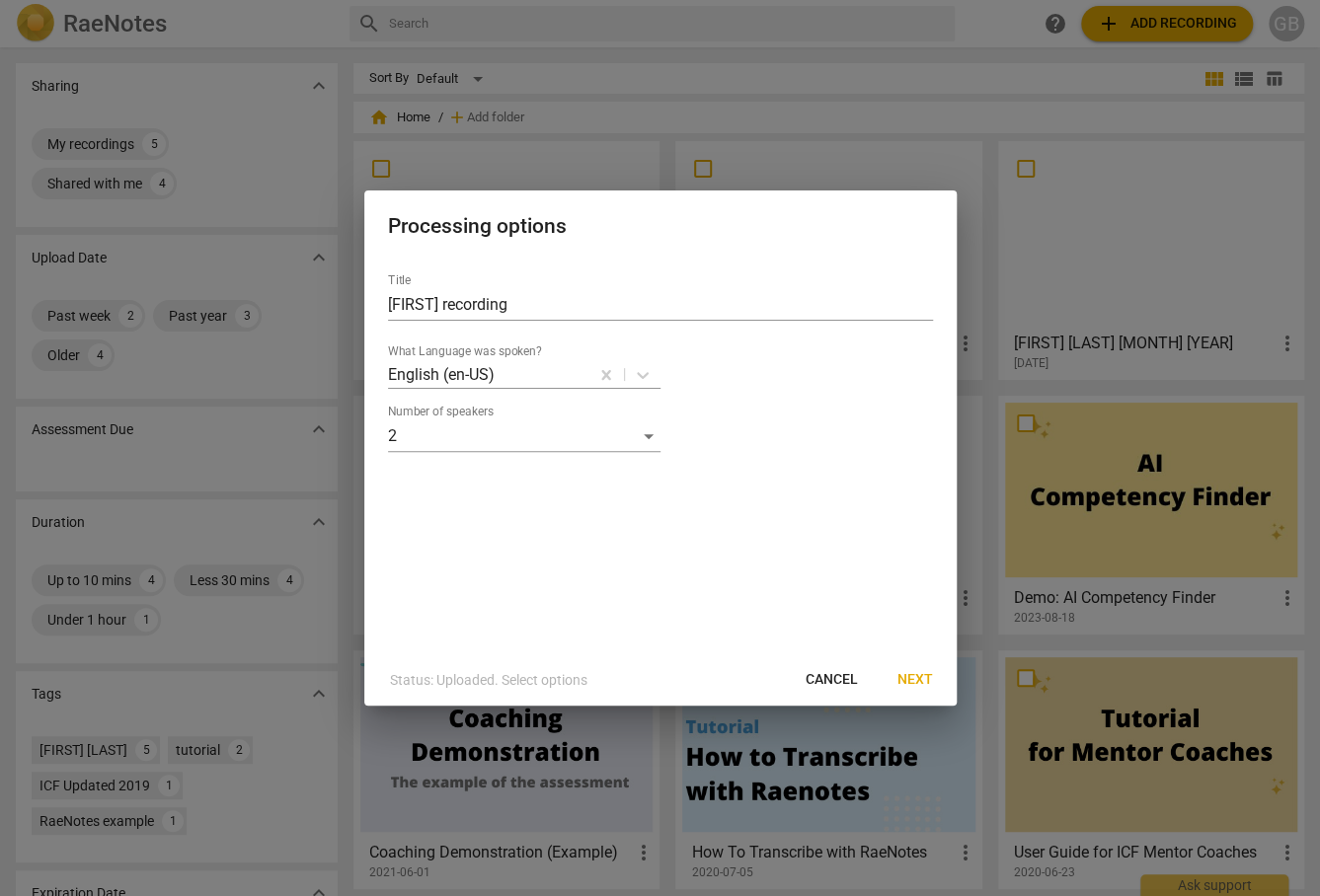 click on "Next" at bounding box center [915, 680] 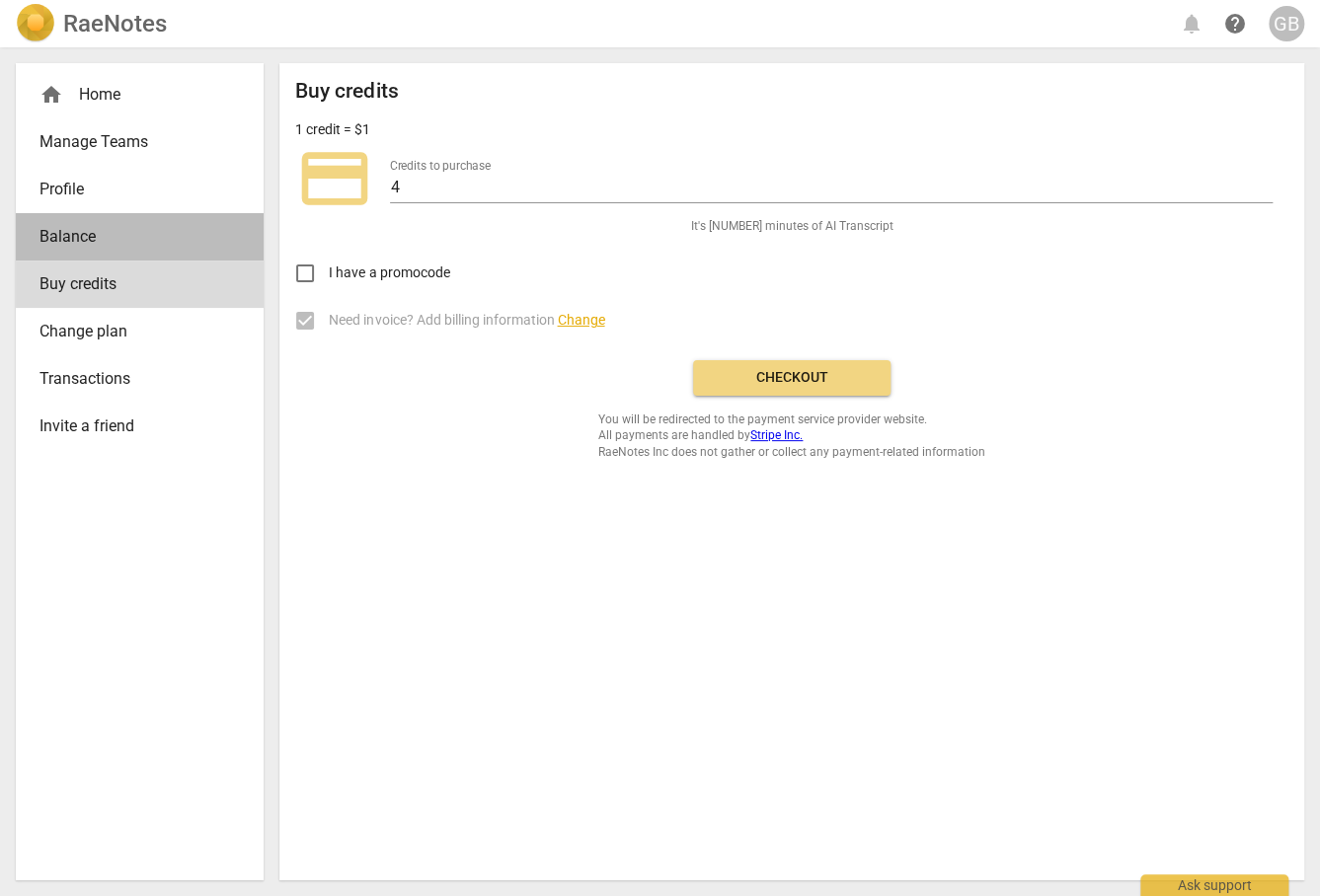 click on "Balance" at bounding box center [131, 237] 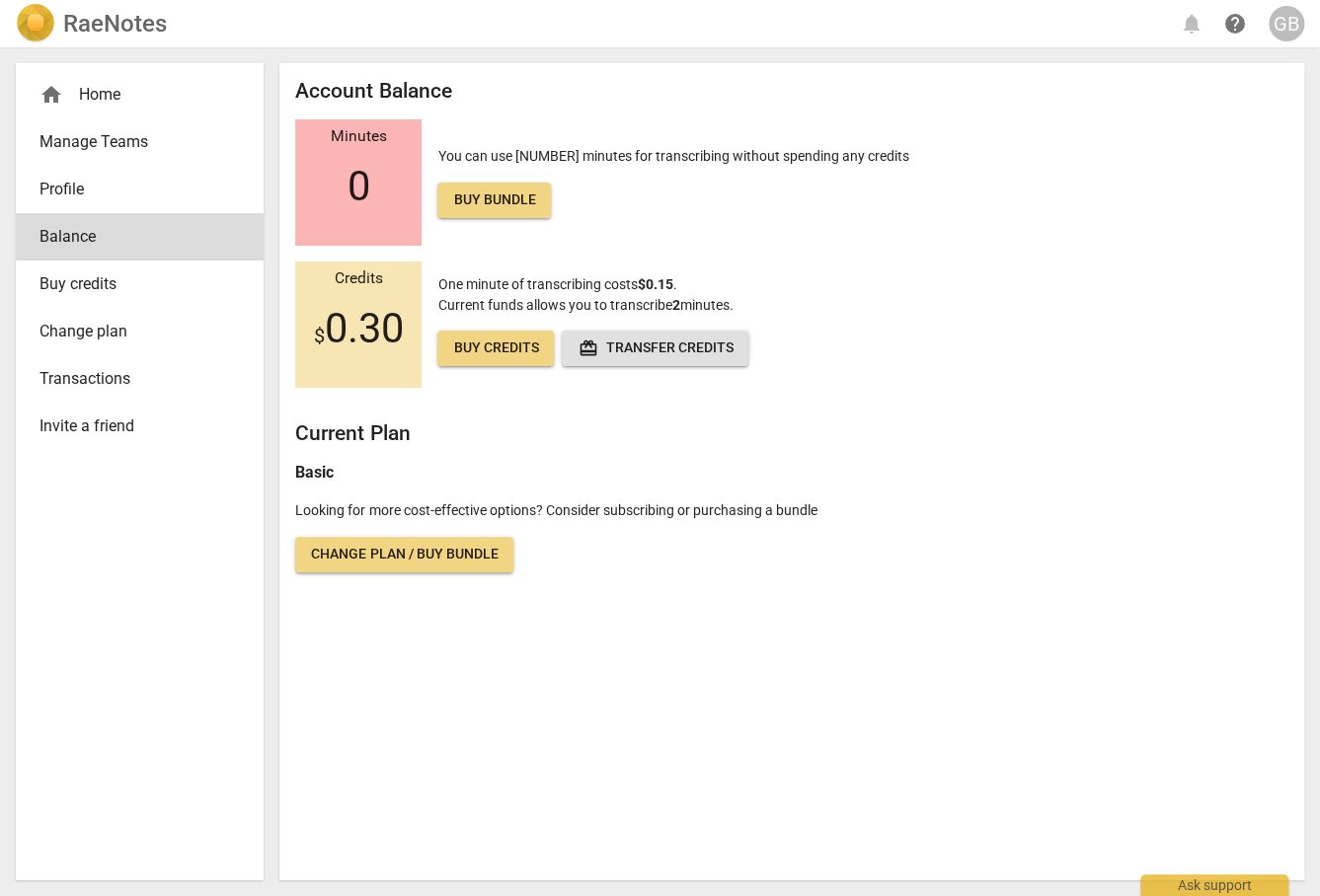 click on "Transactions" at bounding box center (139, 379) 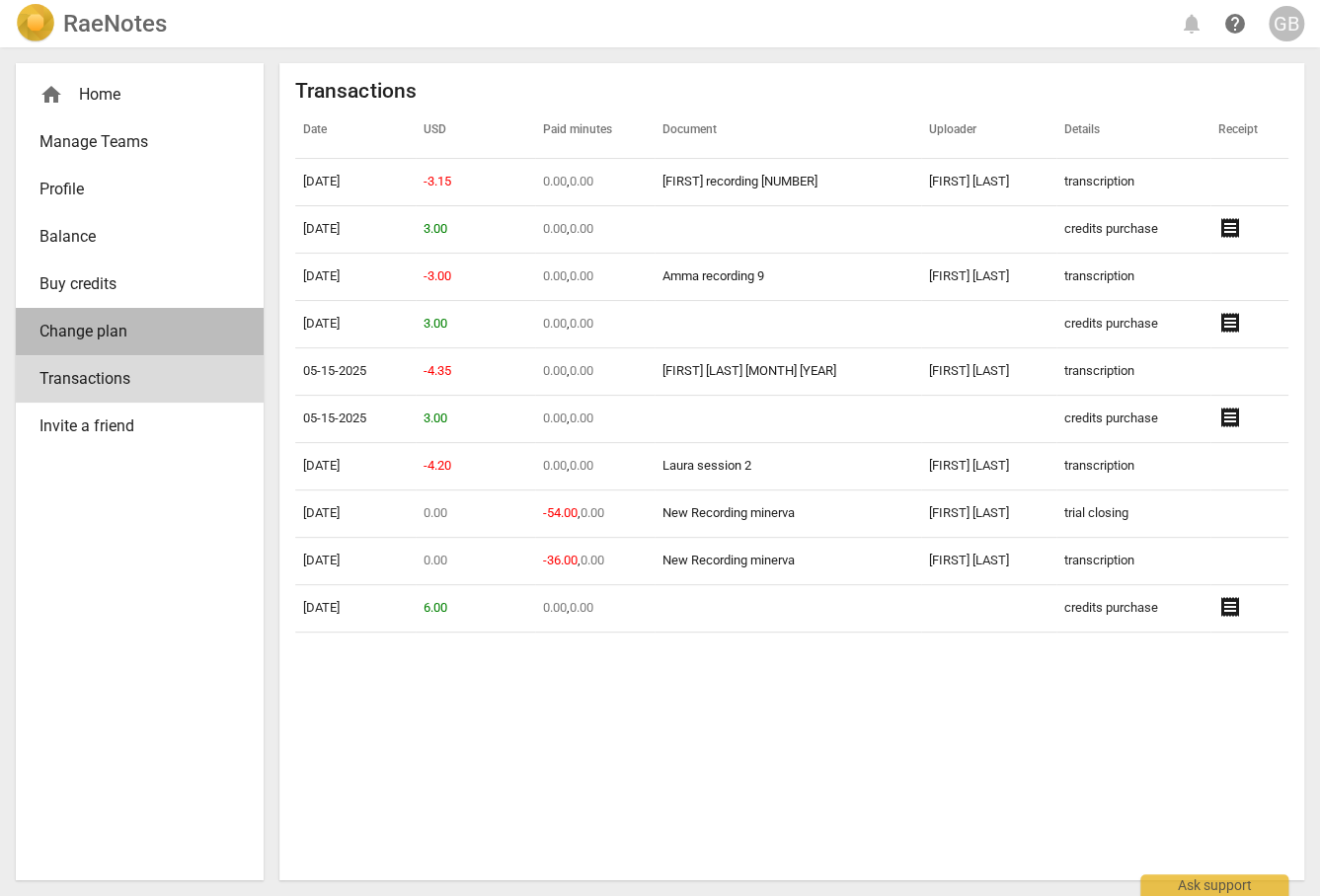 click on "Change plan" at bounding box center (131, 332) 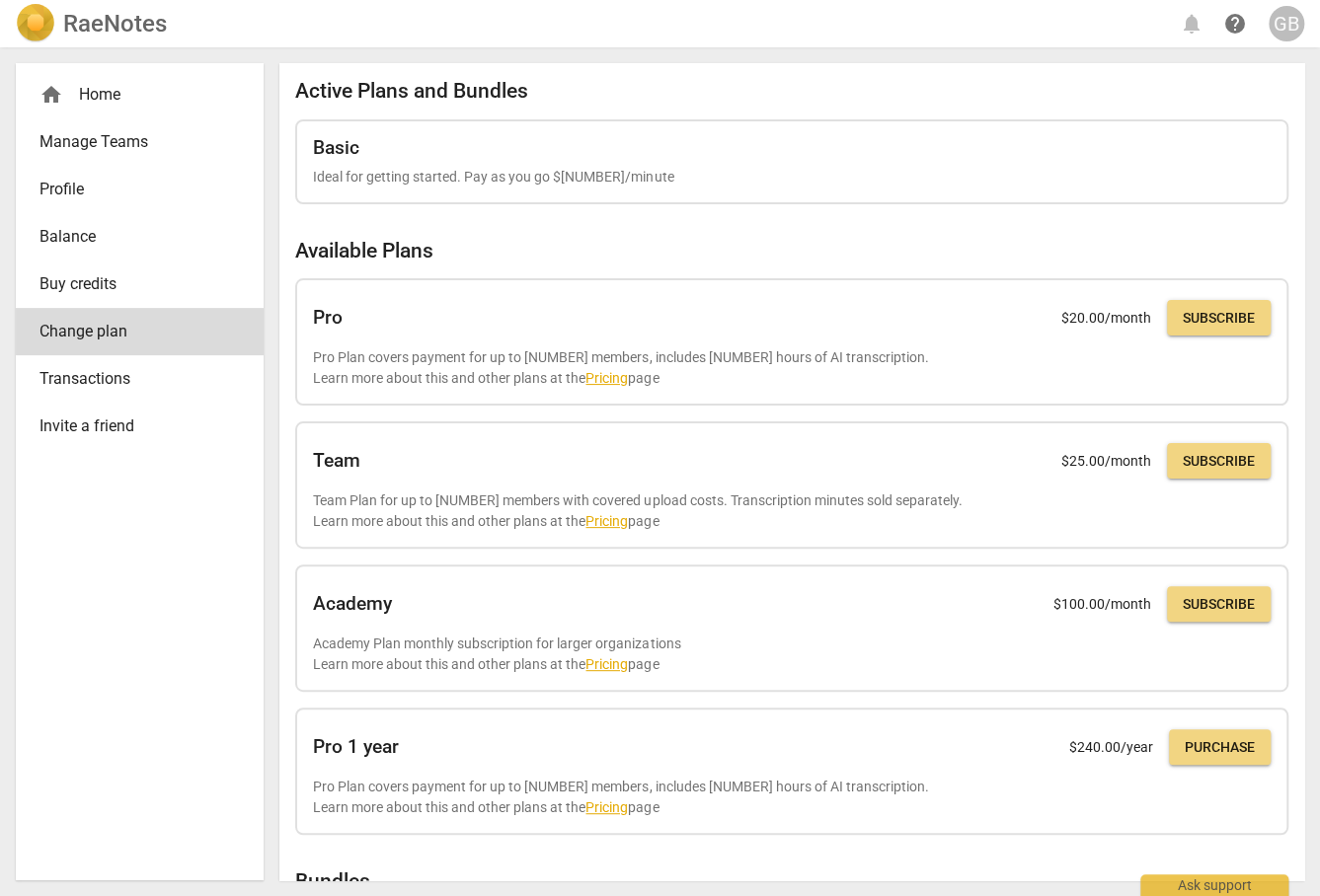 click on "Buy credits" at bounding box center [131, 284] 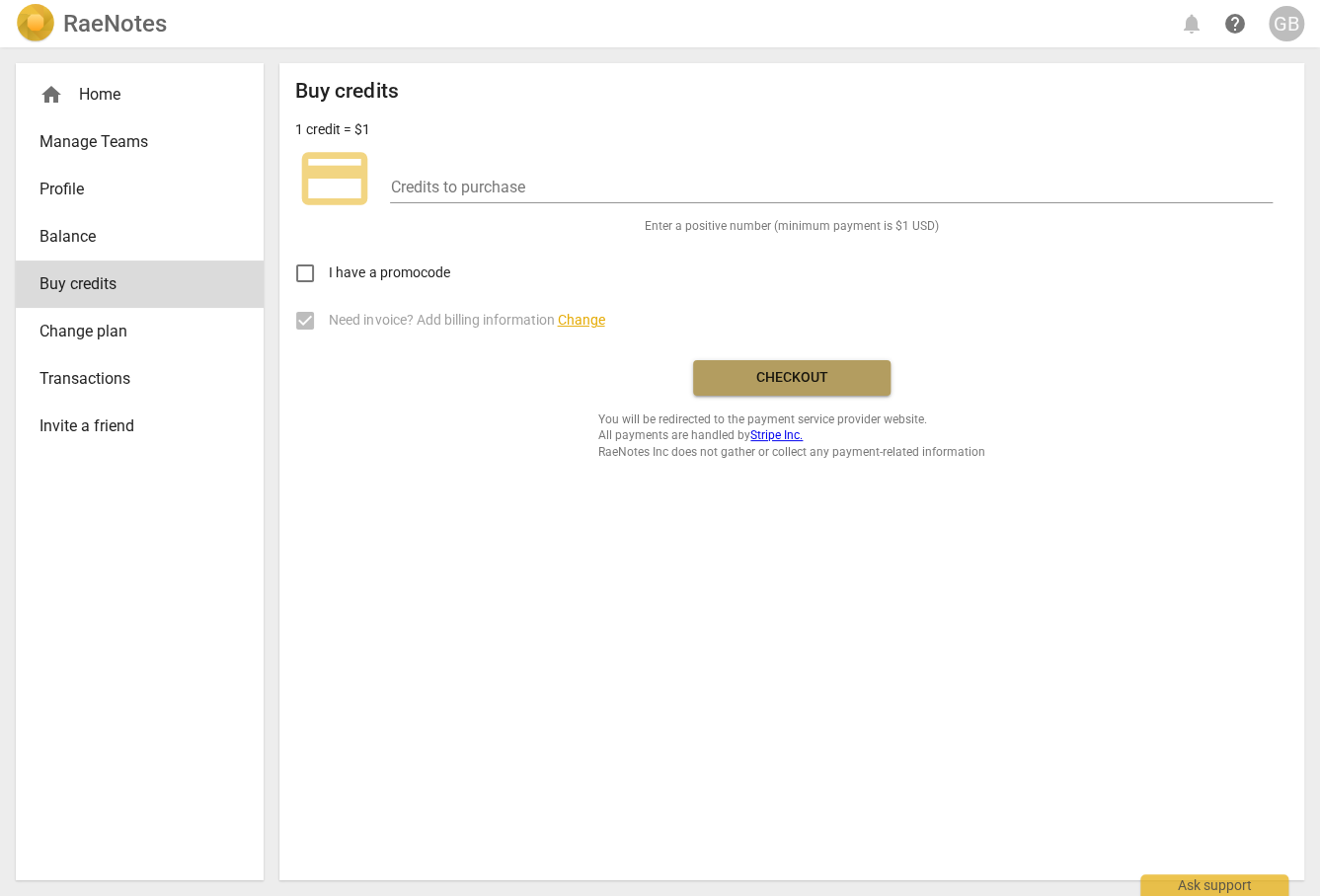 drag, startPoint x: 788, startPoint y: 374, endPoint x: 773, endPoint y: 377, distance: 15.297059 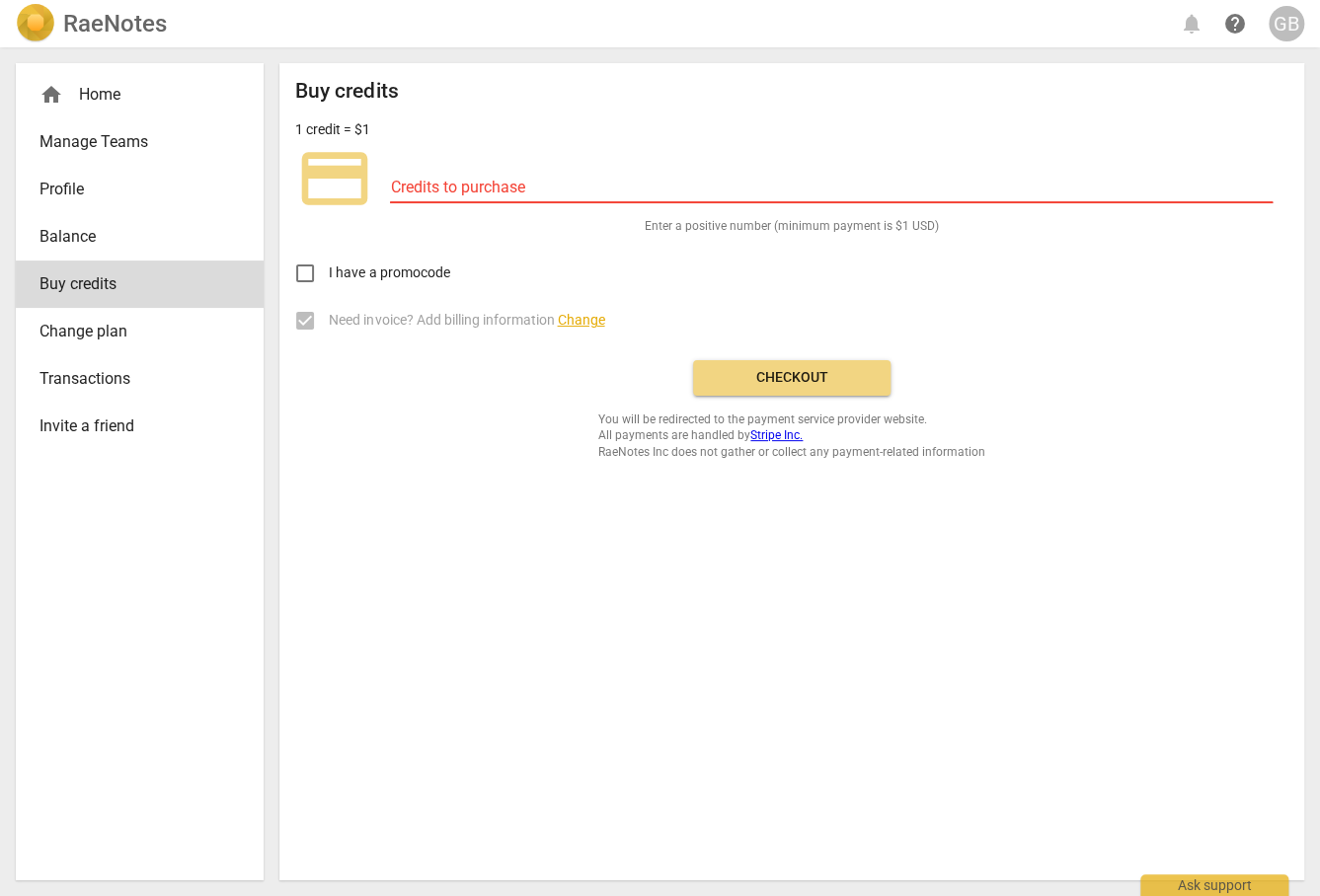 click on "Buy credits 1 credit = $1 credit_card Credits to purchase Enter a positive number (minimum payment is $1 USD) I have a promocode Need invoice? Add billing information   Change Checkout You will be redirected to the payment service provider website. All payments are handled by  Stripe Inc. RaeNotes Inc does not gather or collect any payment-related information" at bounding box center (792, 269) 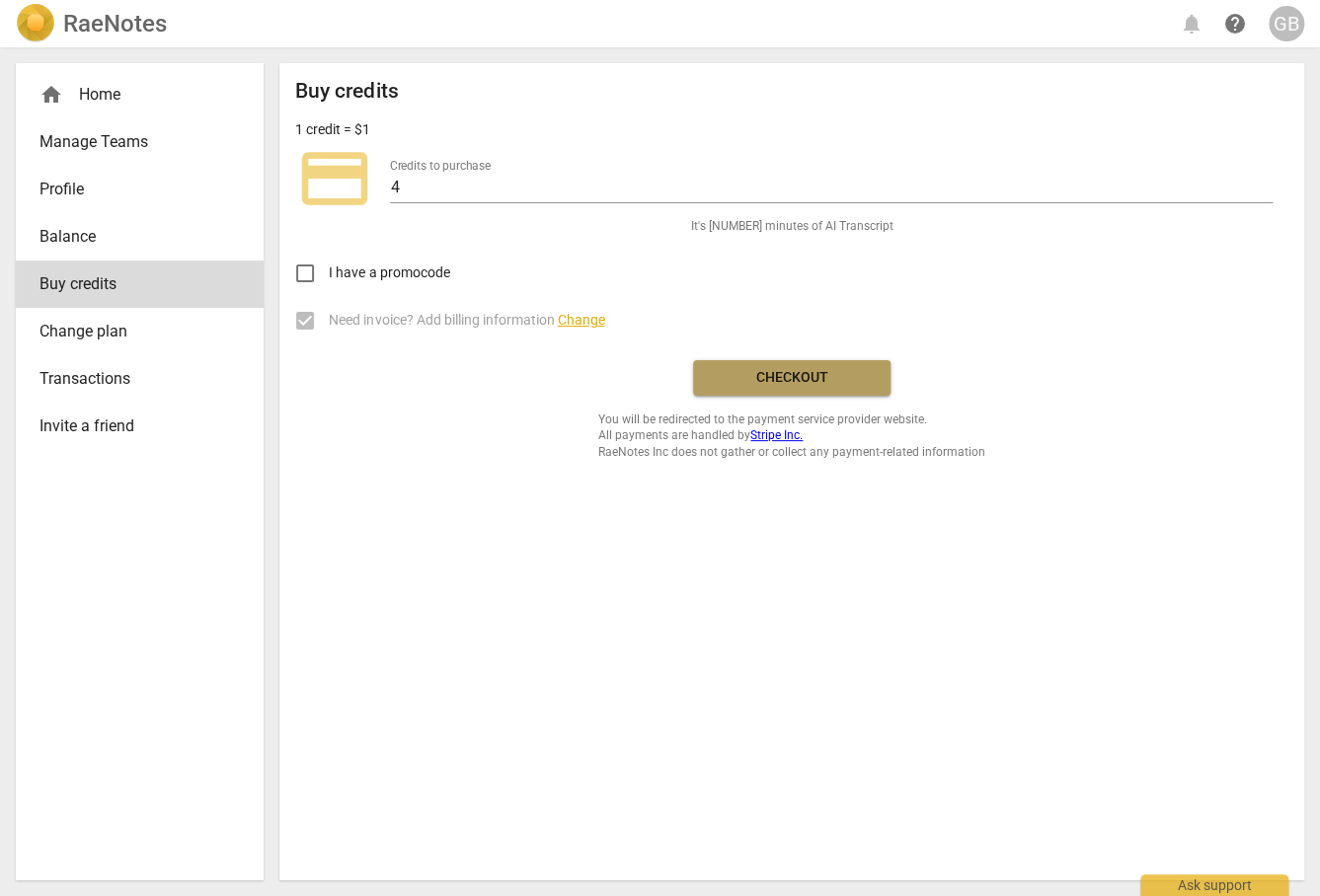 click on "Checkout" at bounding box center (792, 378) 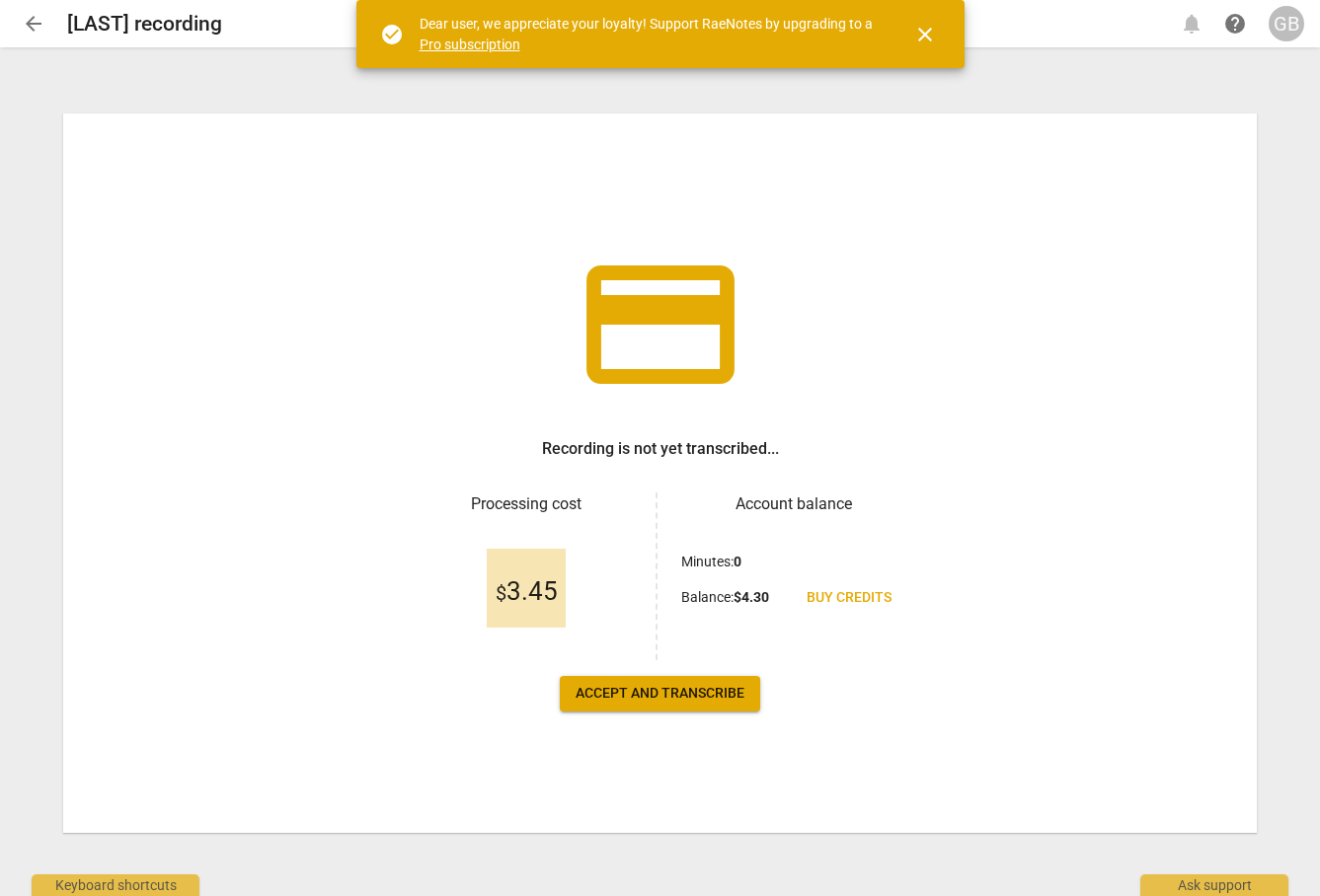 scroll, scrollTop: 0, scrollLeft: 0, axis: both 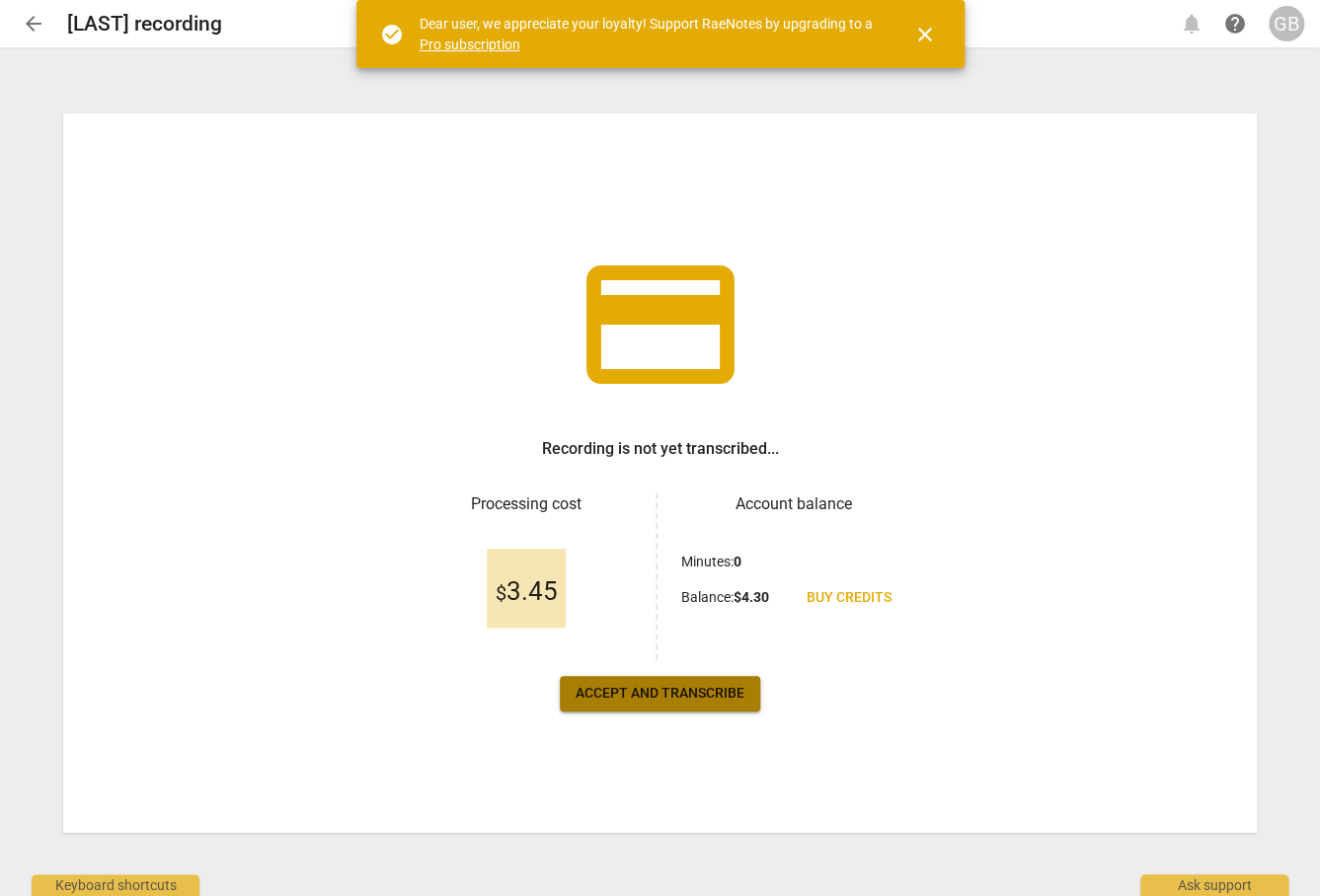click on "Accept and transcribe" at bounding box center [660, 694] 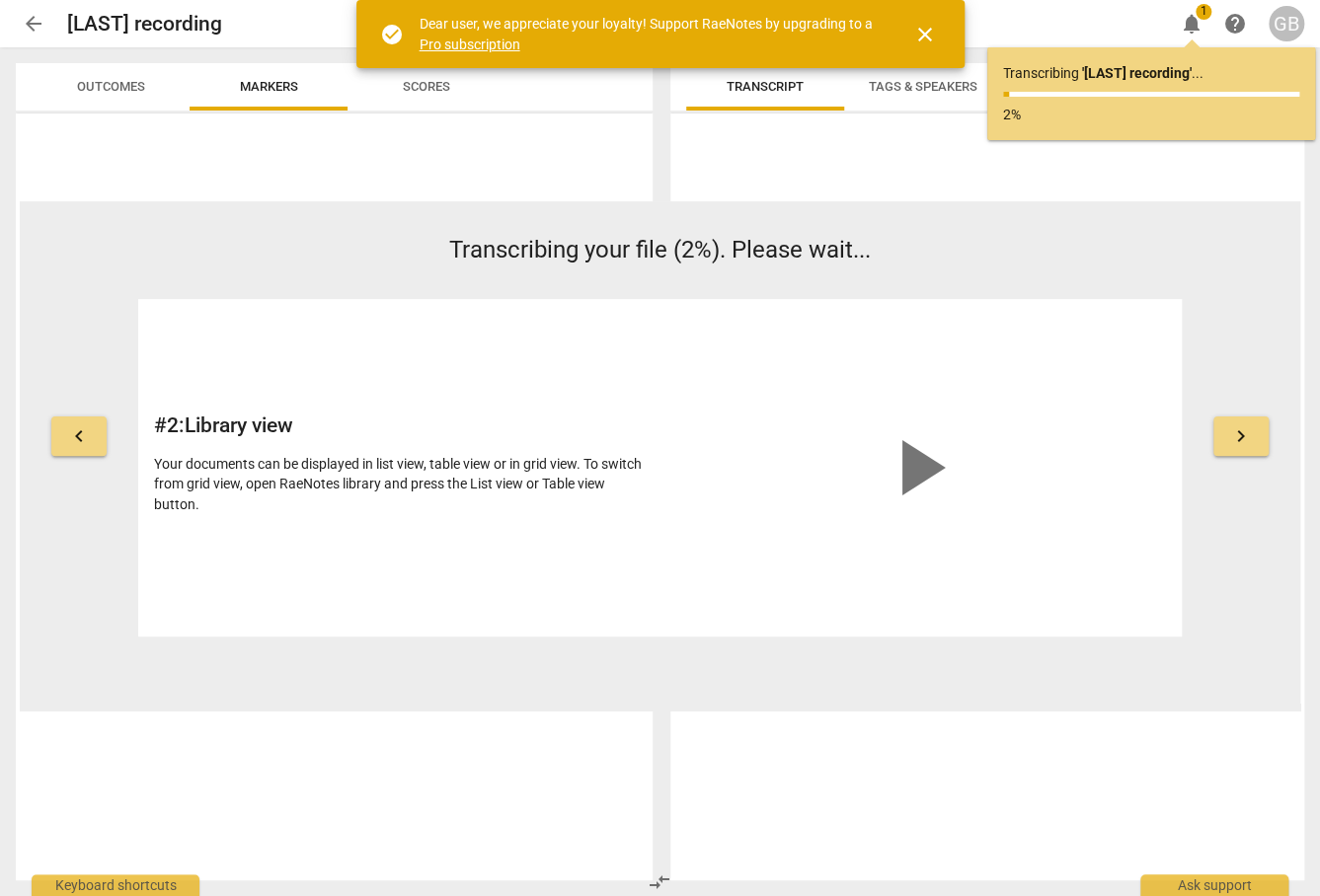 click on "close" at bounding box center [925, 35] 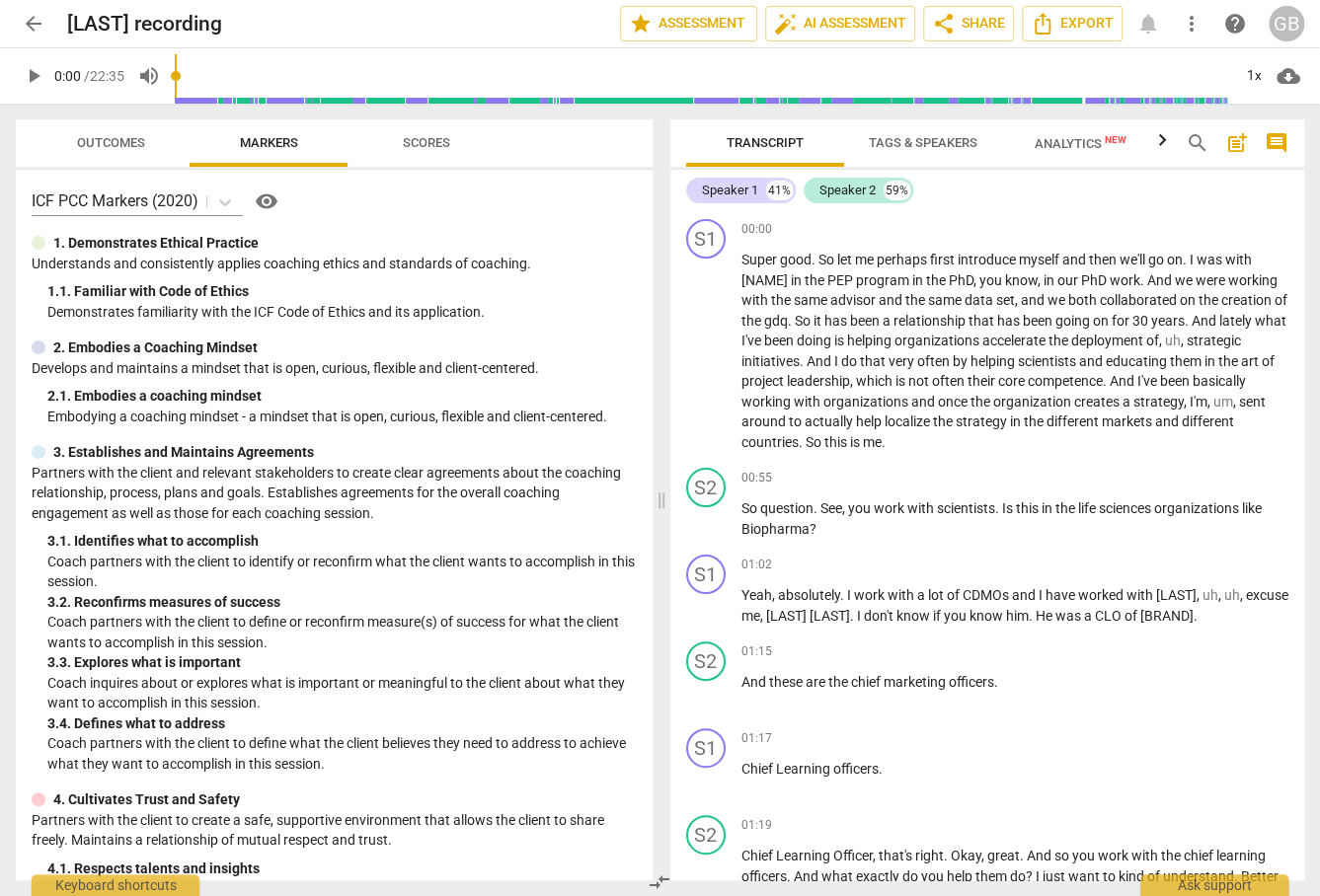 click on "Tags & Speakers" at bounding box center [923, 142] 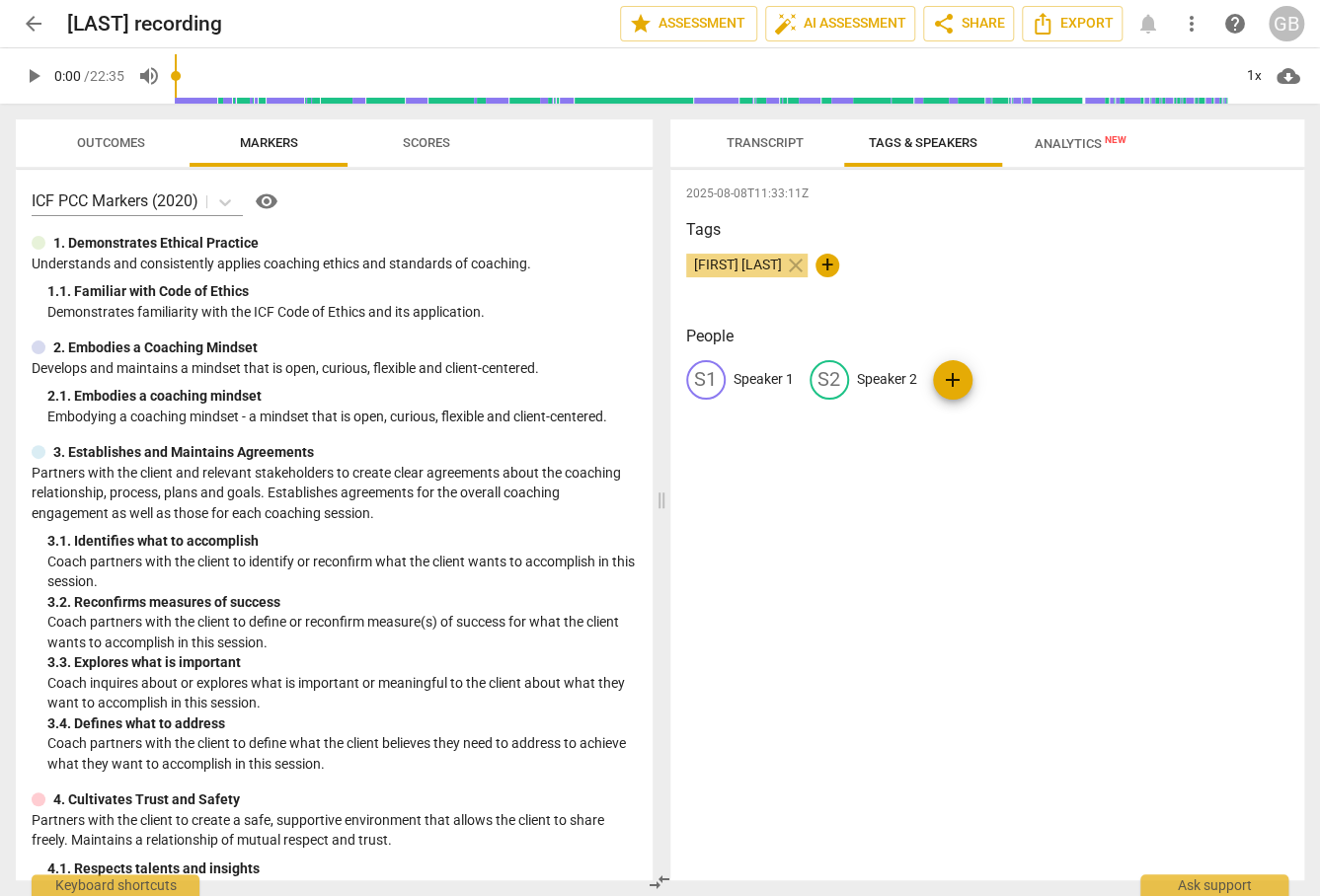 click on "Speaker 1" at bounding box center (763, 379) 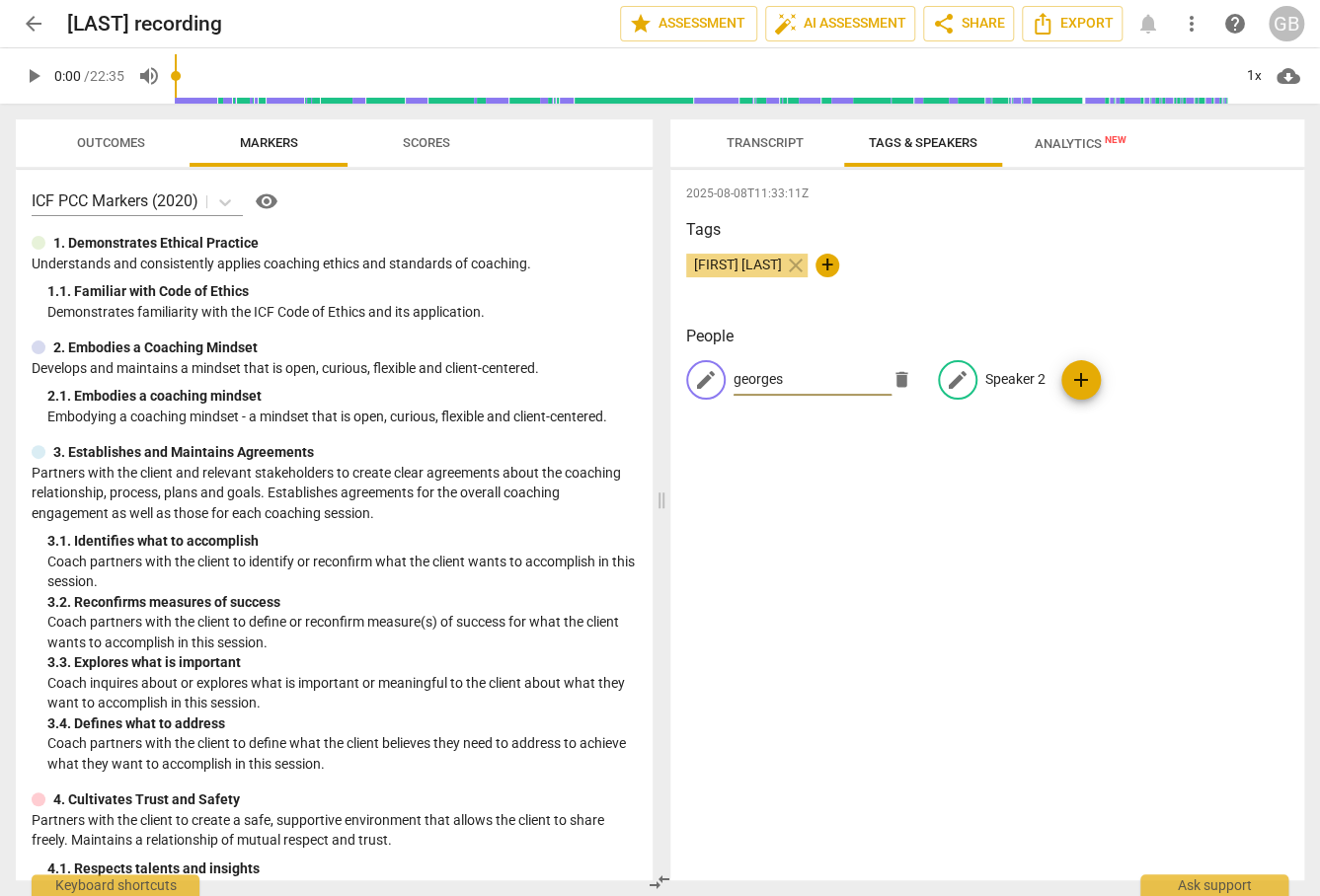 type on "georges" 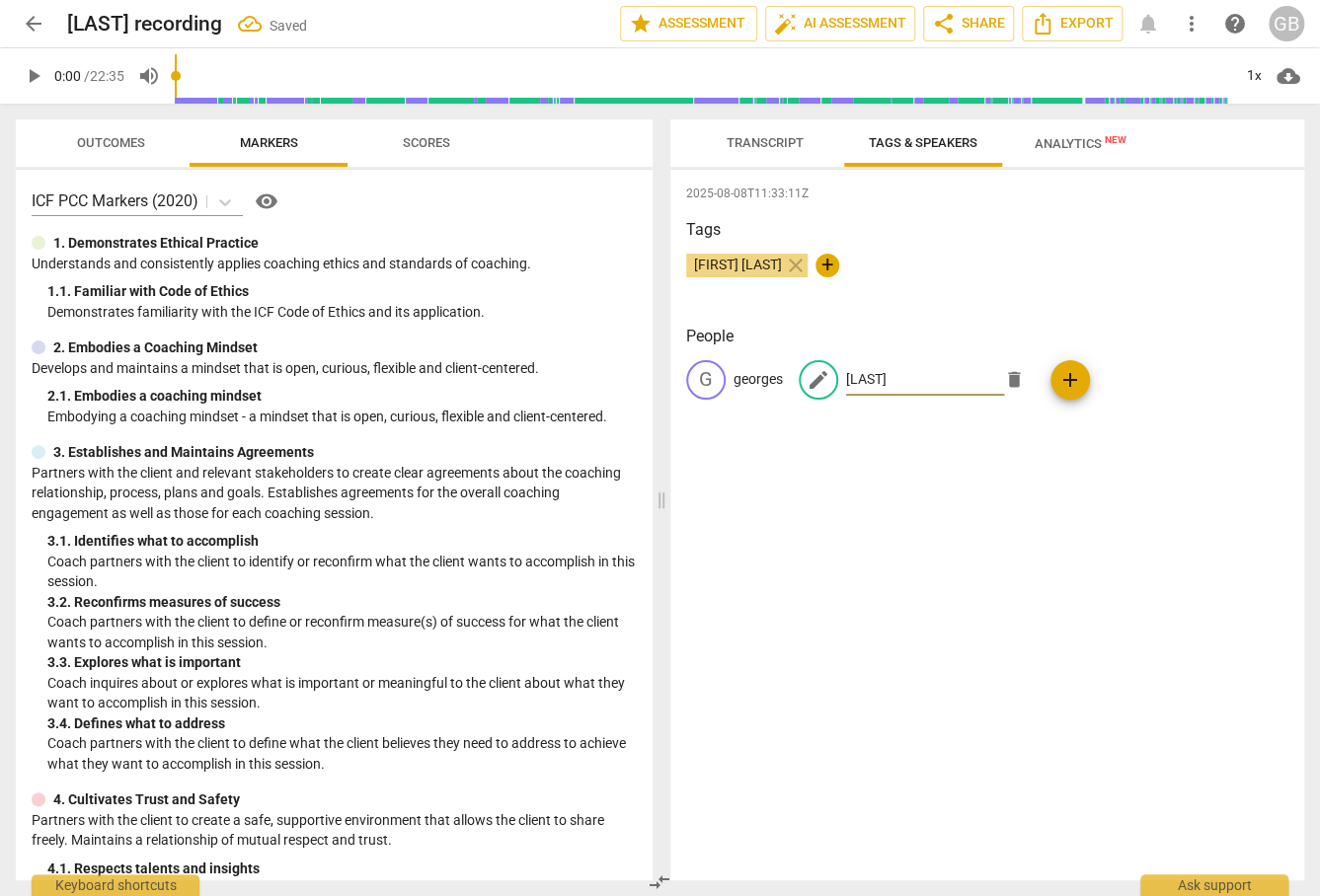 type on "[LAST]" 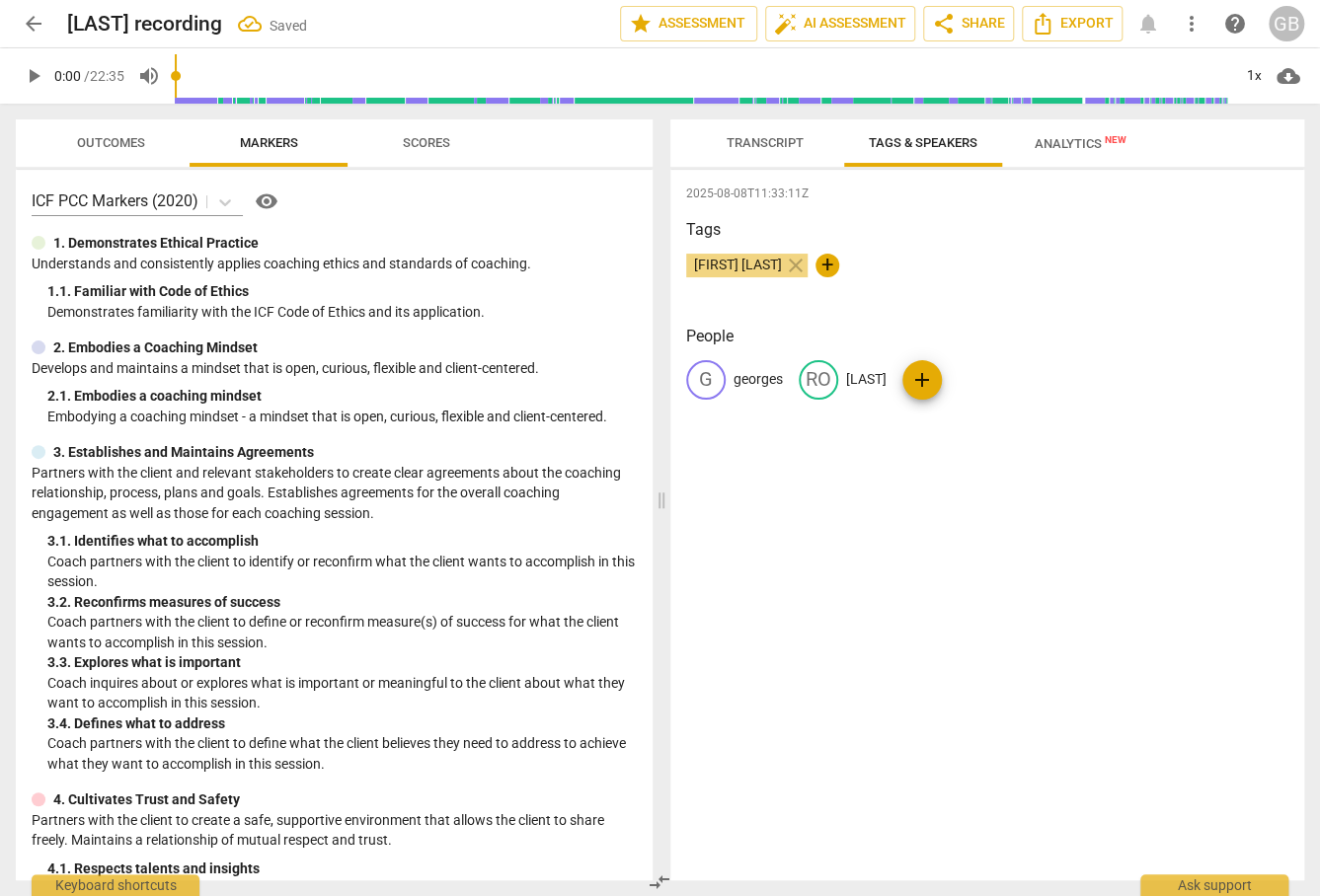 click on "Transcript" at bounding box center (765, 142) 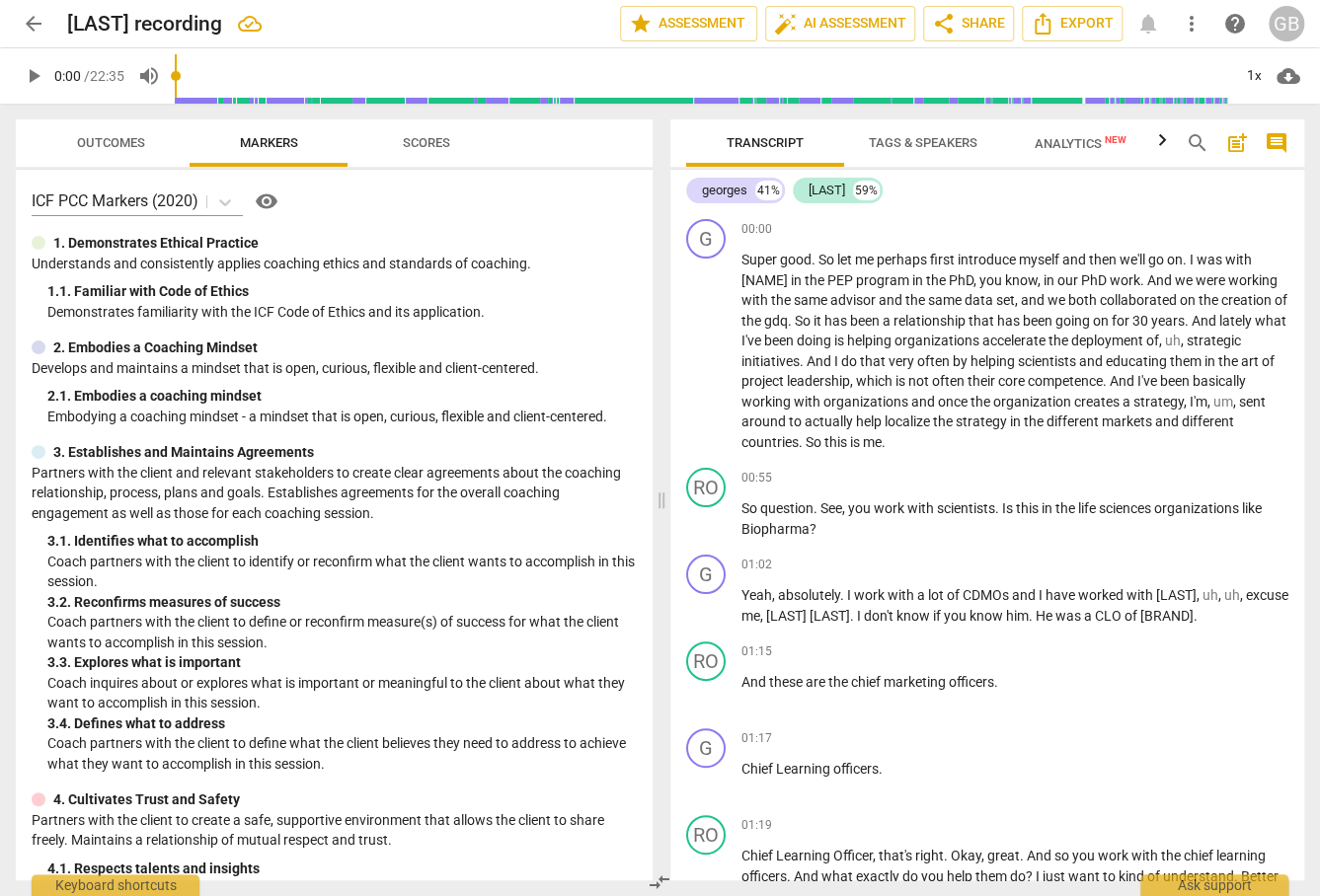 click on "cloud_download" at bounding box center [1288, 76] 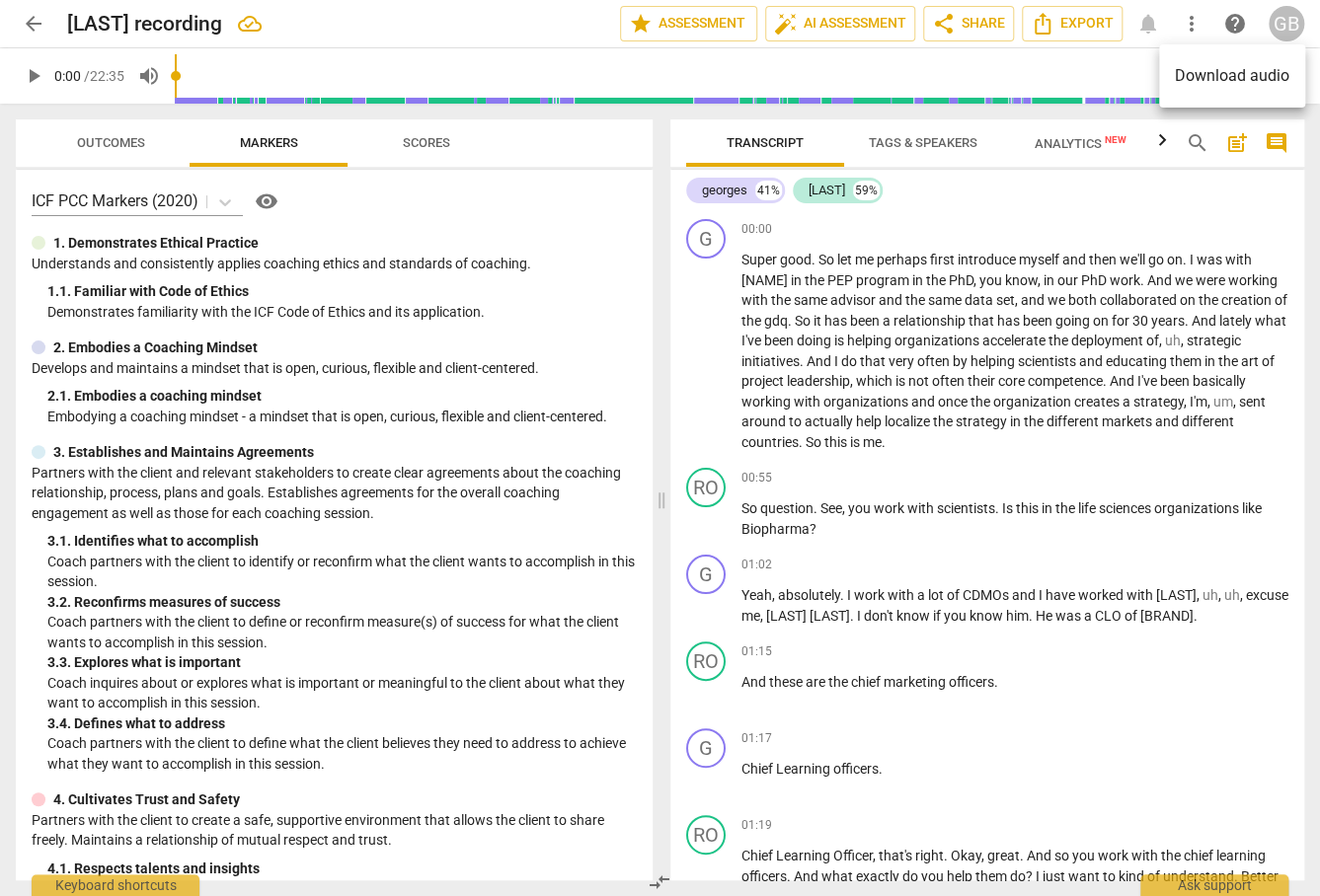 click at bounding box center (660, 448) 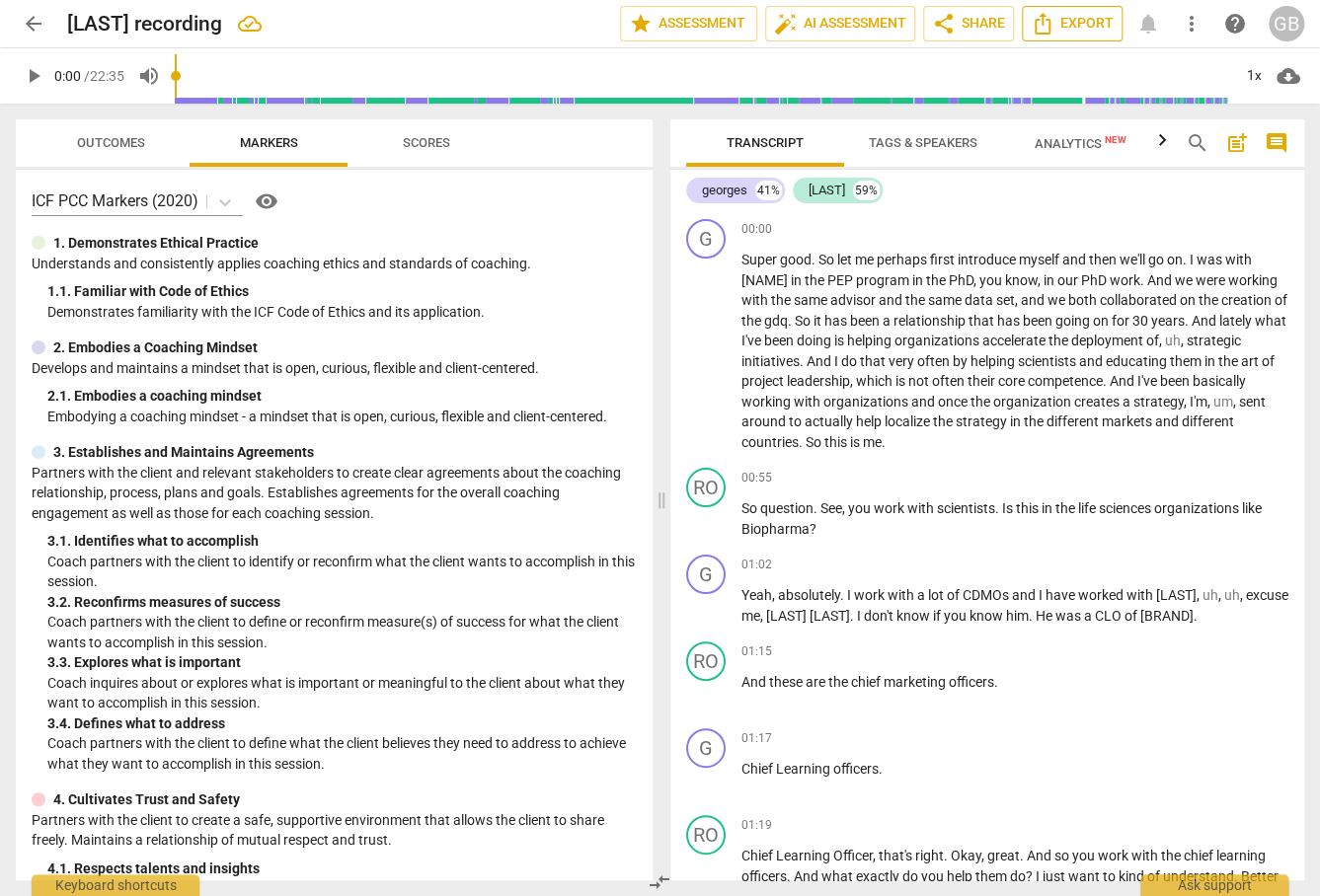 click on "Export" at bounding box center [1072, 24] 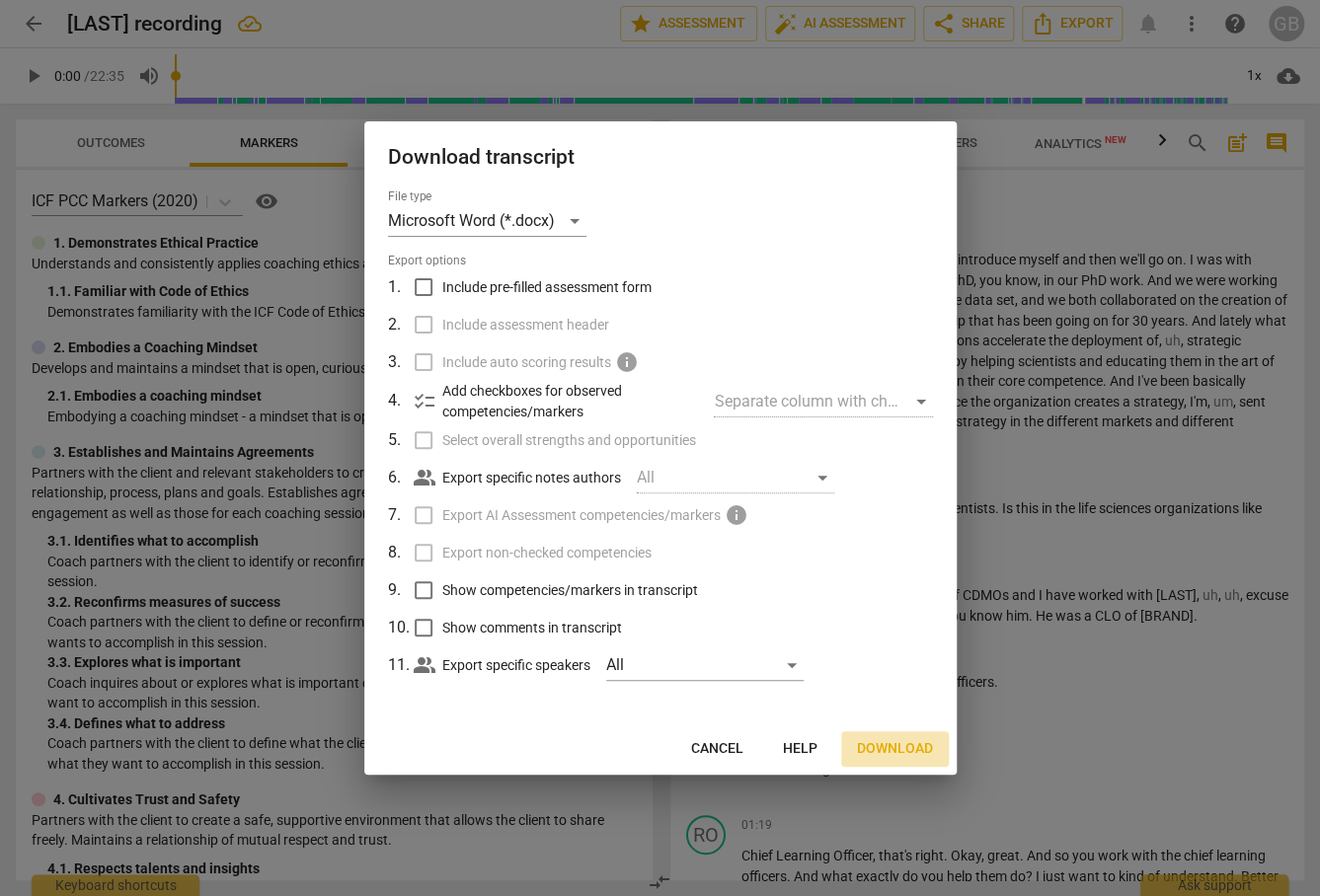 click on "Download" at bounding box center [894, 749] 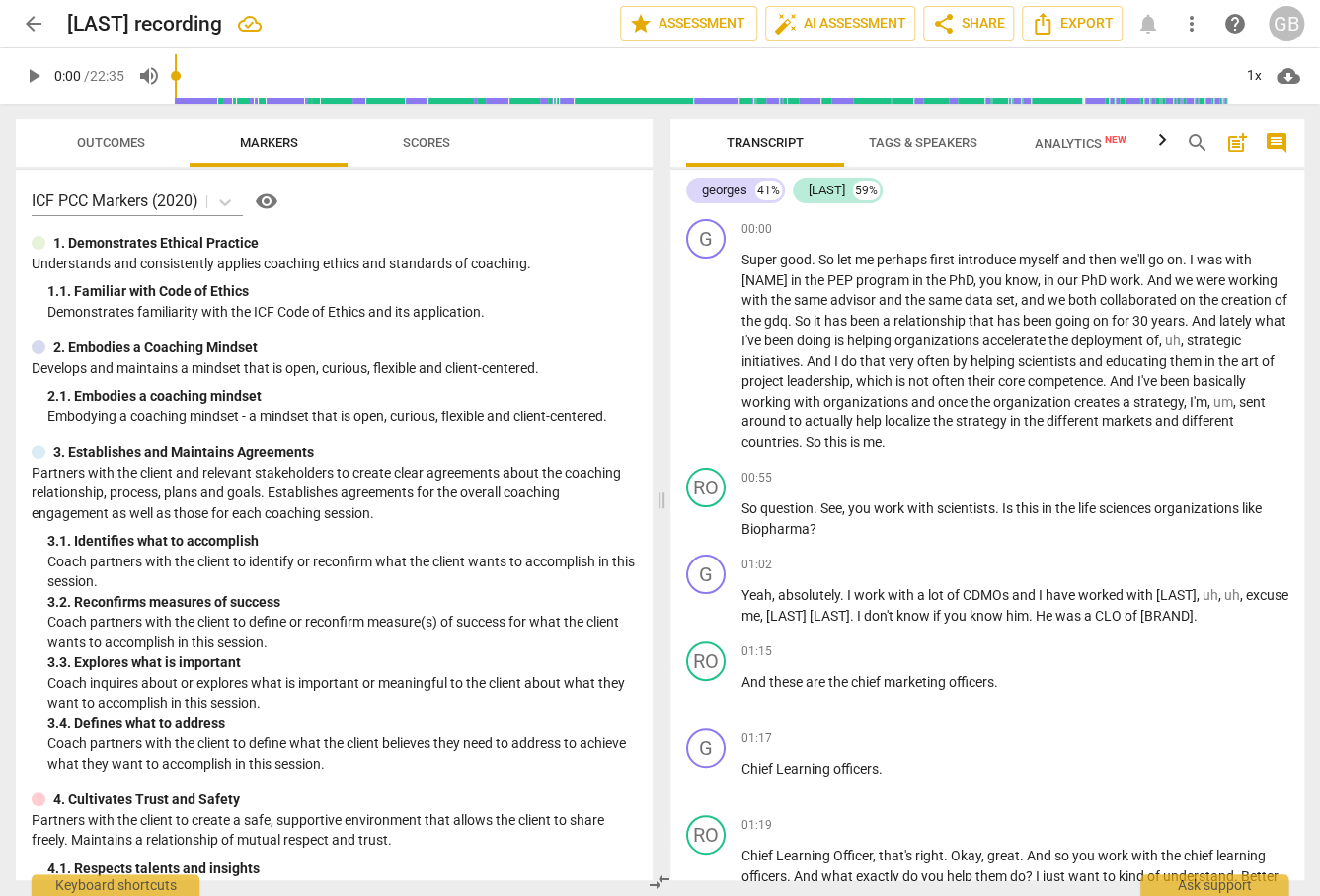 click on "GB" at bounding box center [1286, 24] 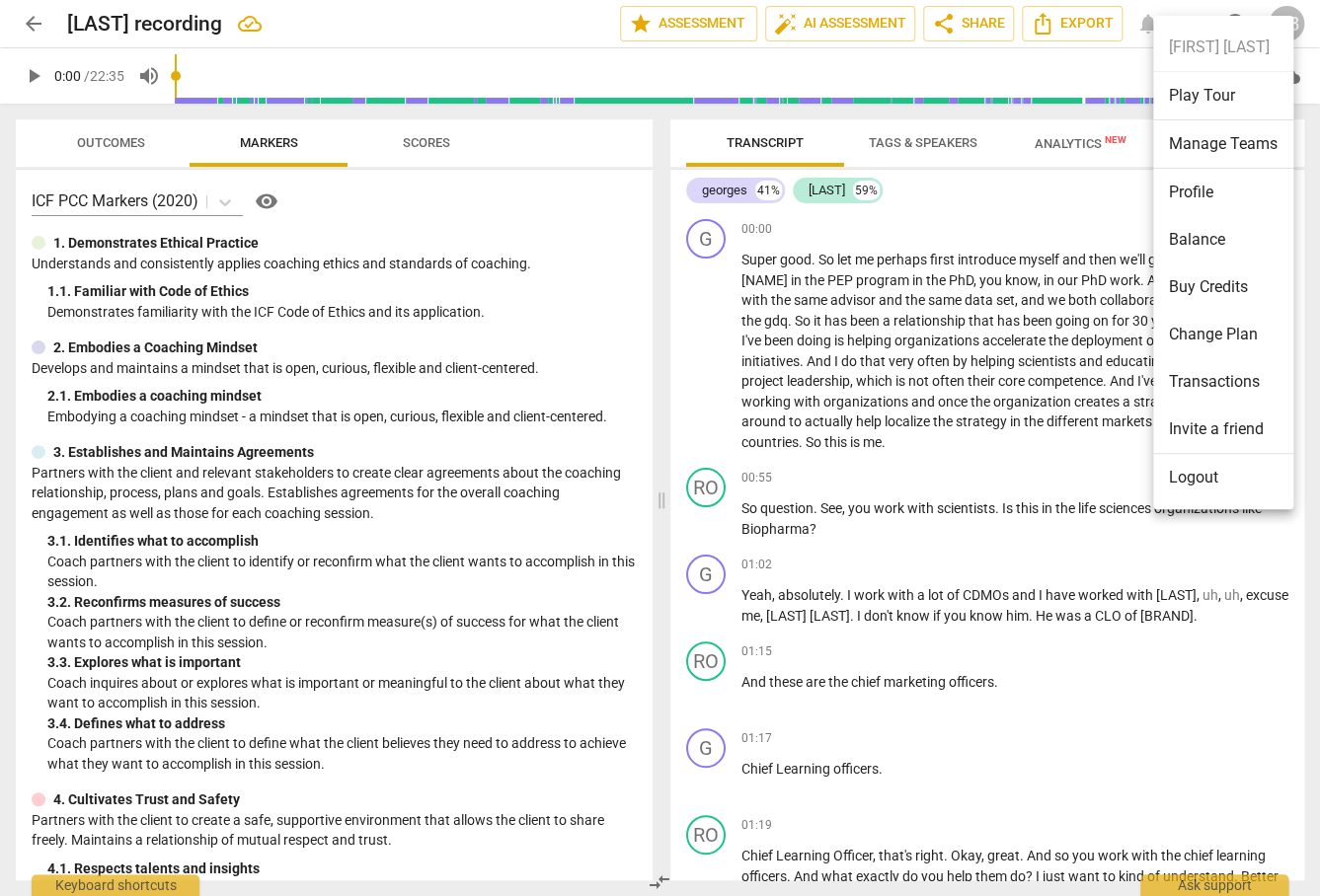 click on "Logout" at bounding box center (1223, 478) 